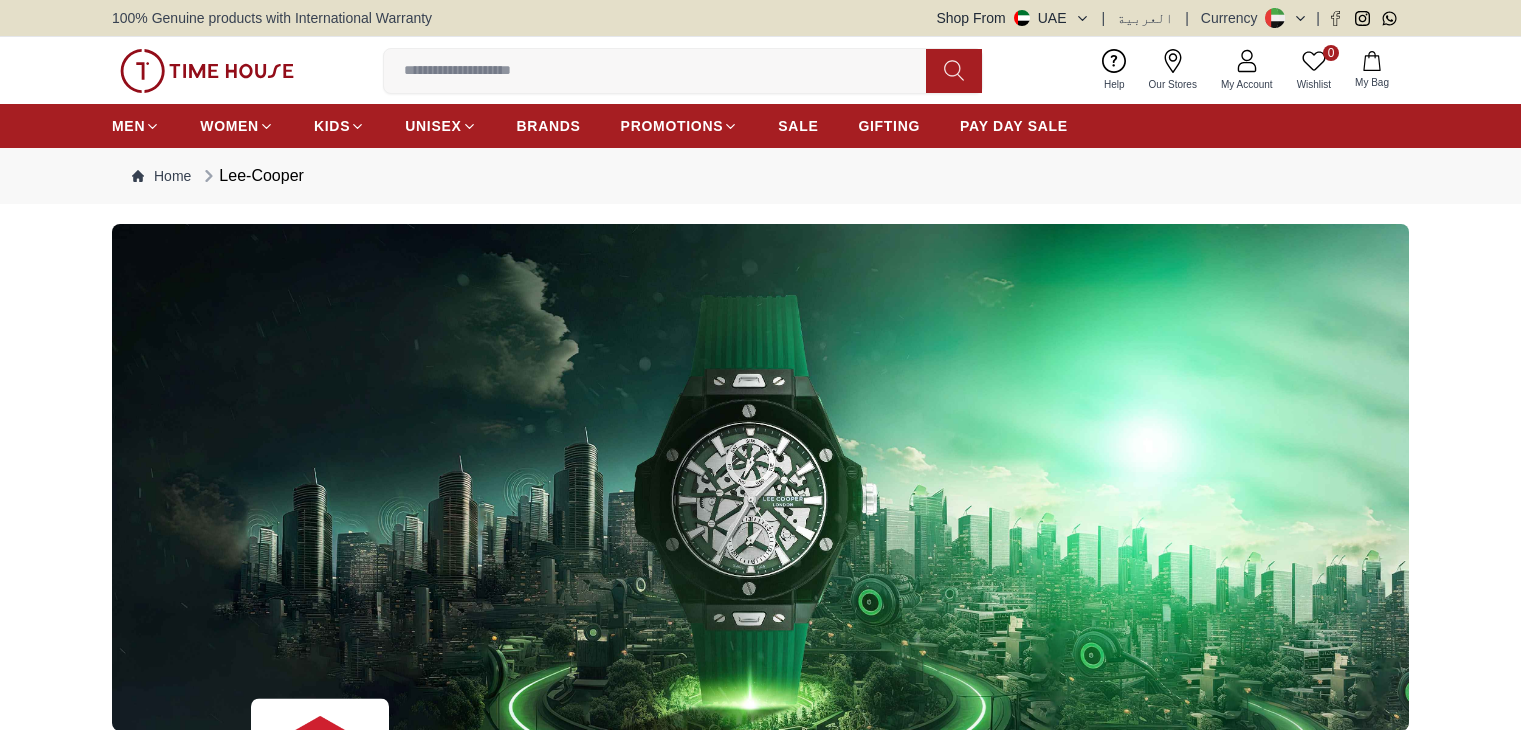 scroll, scrollTop: 0, scrollLeft: 0, axis: both 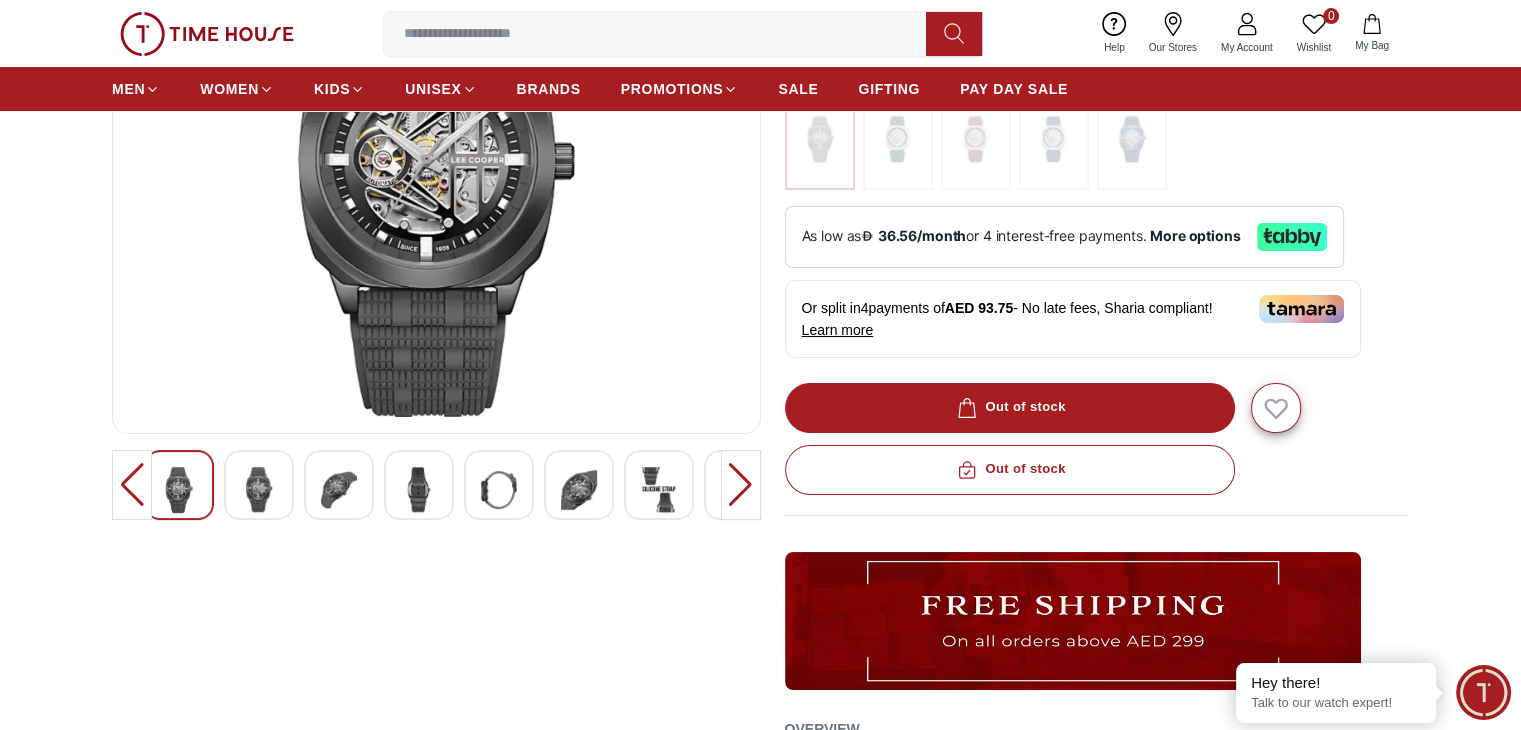 click at bounding box center [419, 490] 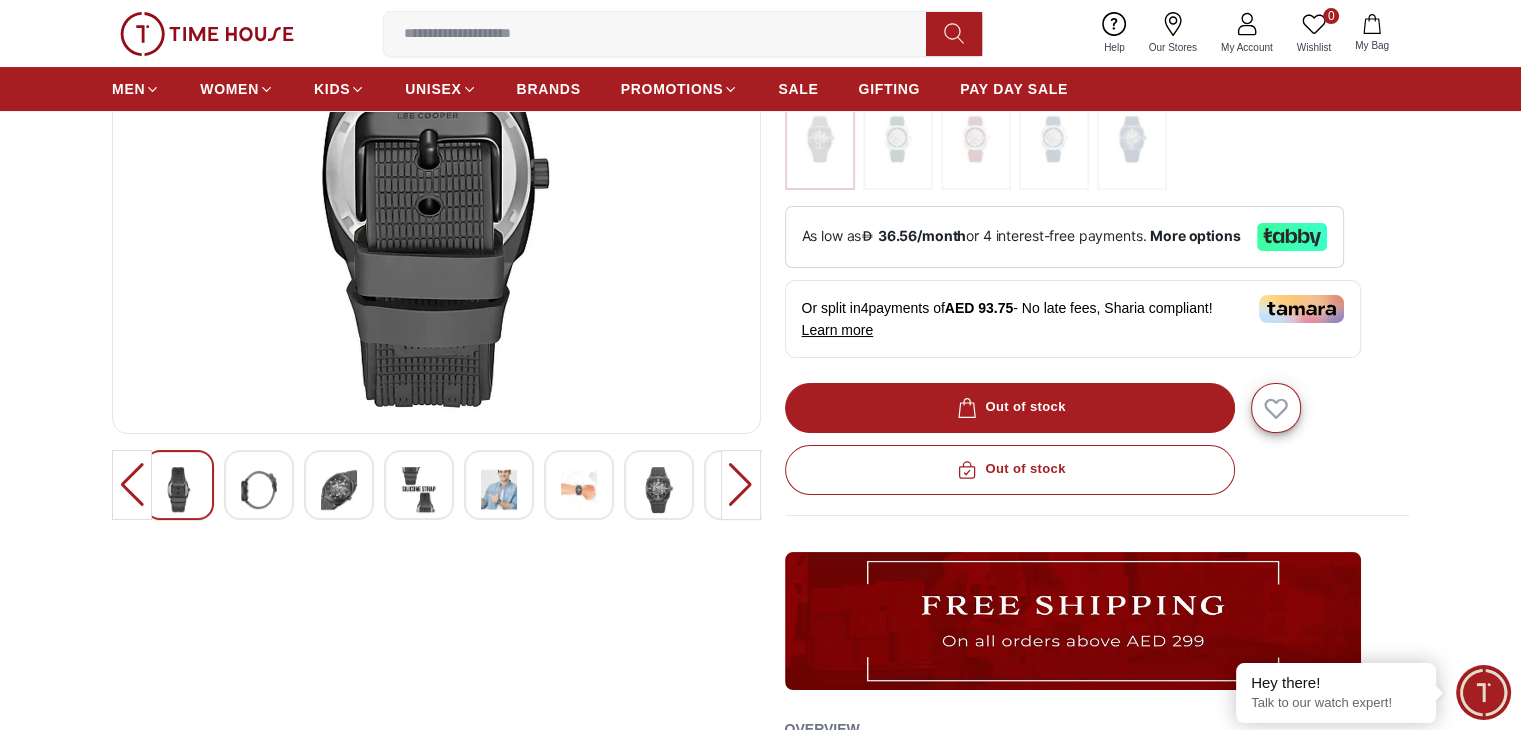 click at bounding box center (499, 490) 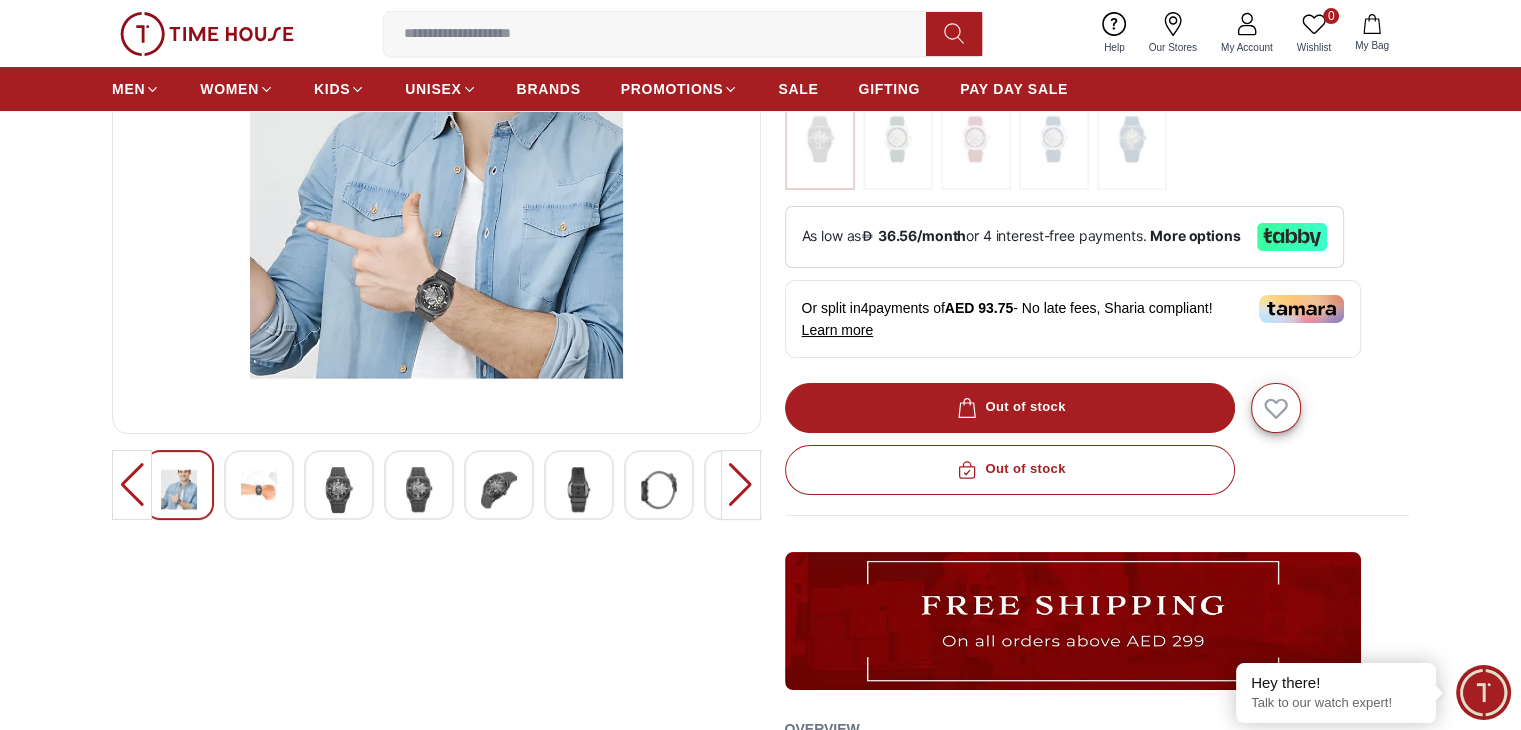 click at bounding box center (419, 485) 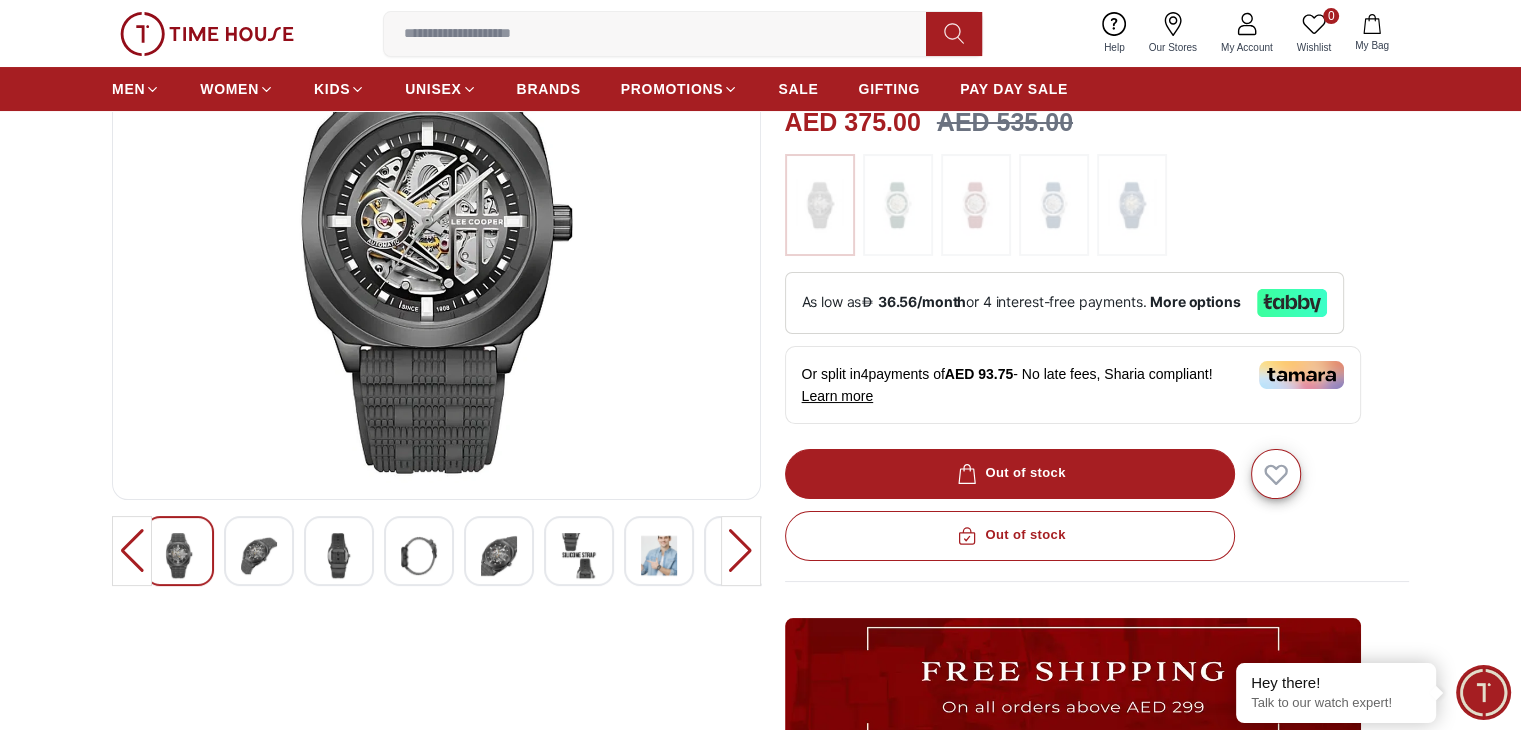 scroll, scrollTop: 200, scrollLeft: 0, axis: vertical 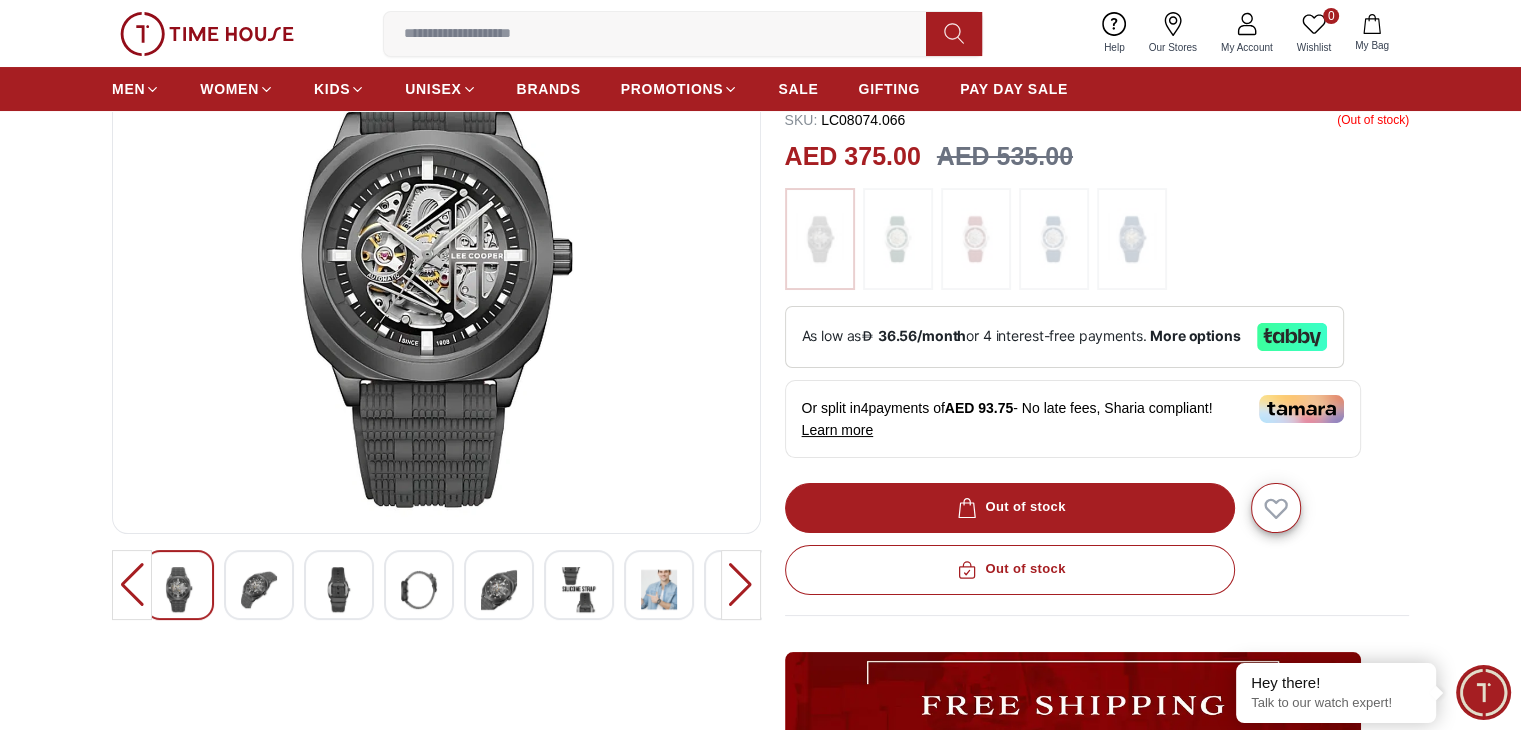 click at bounding box center (339, 590) 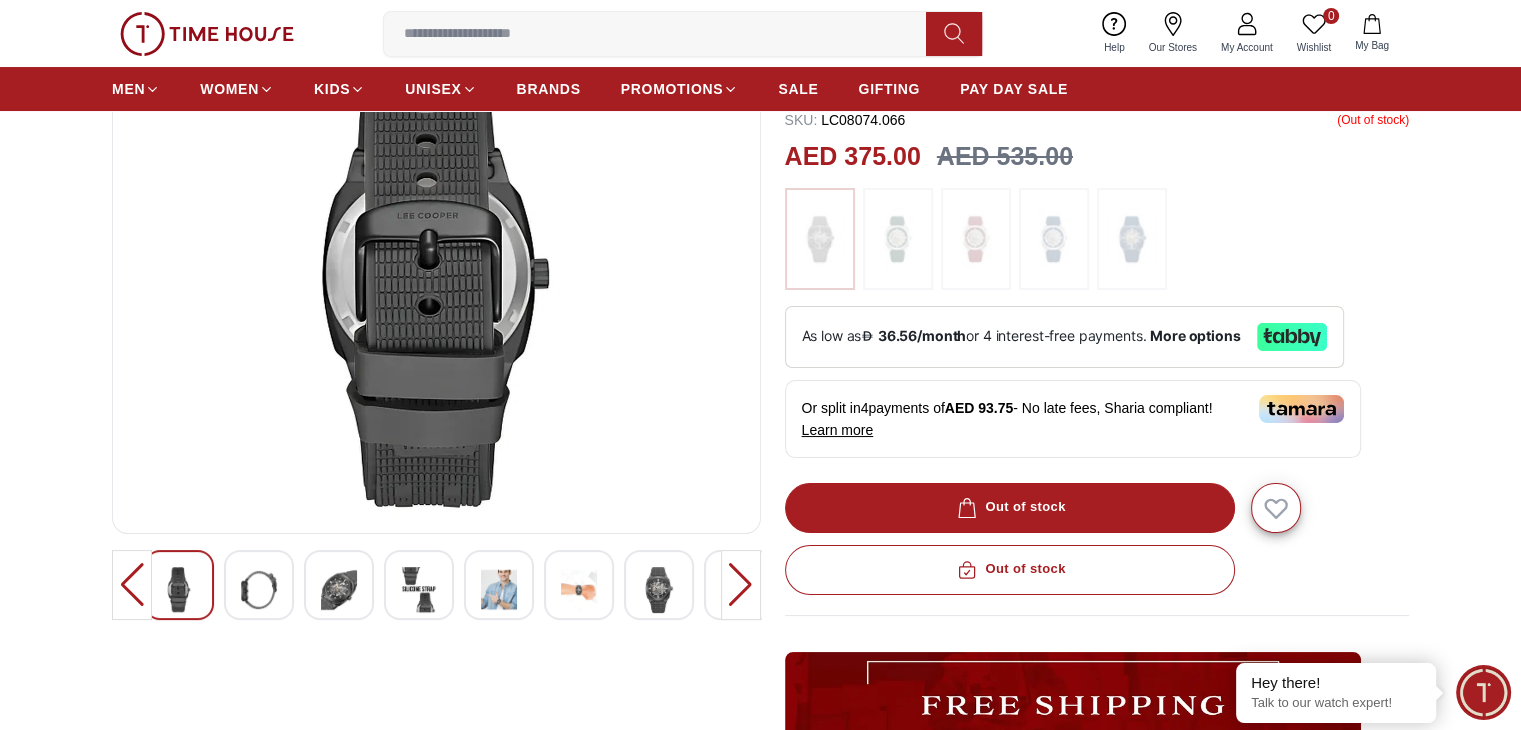 click at bounding box center (659, 590) 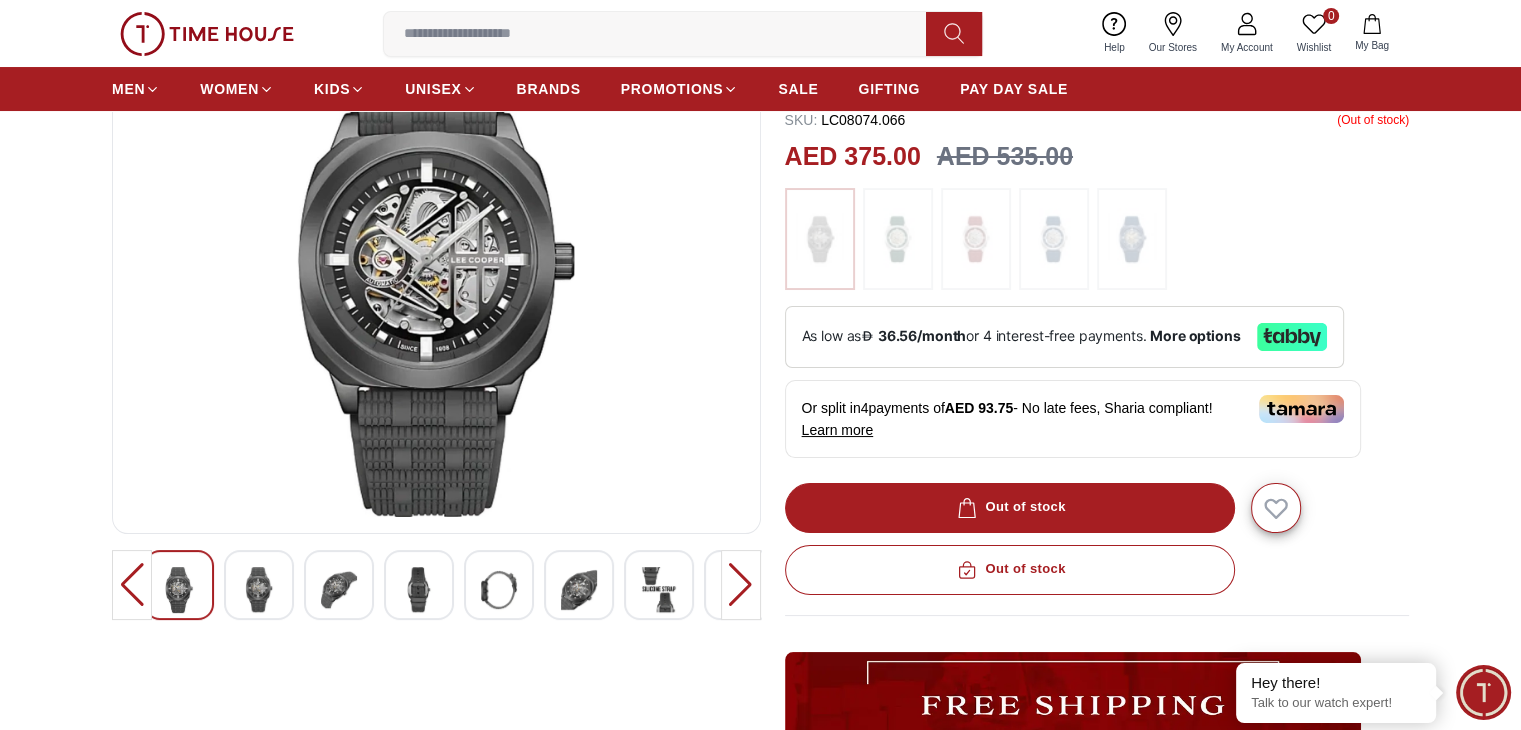 click at bounding box center [659, 590] 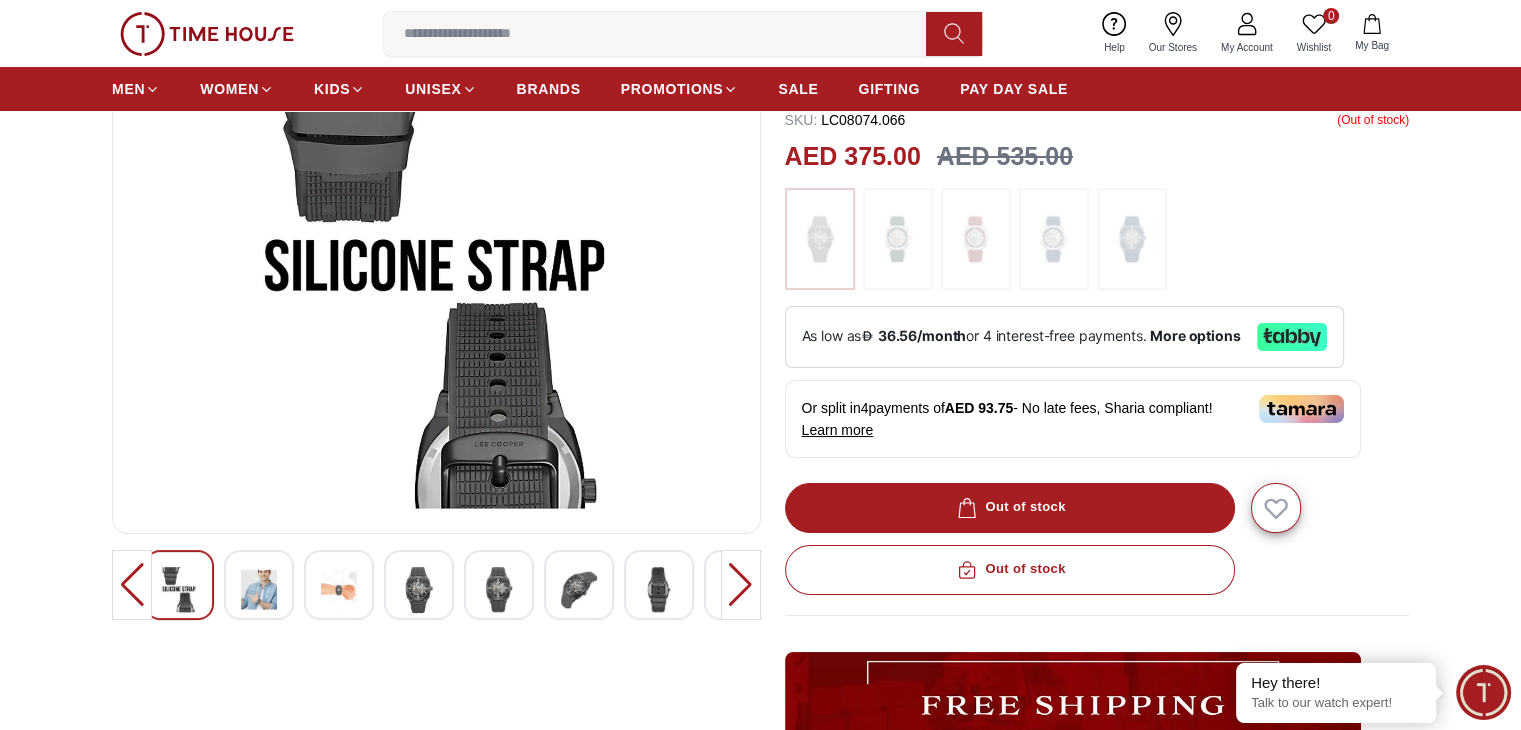 click at bounding box center (659, 590) 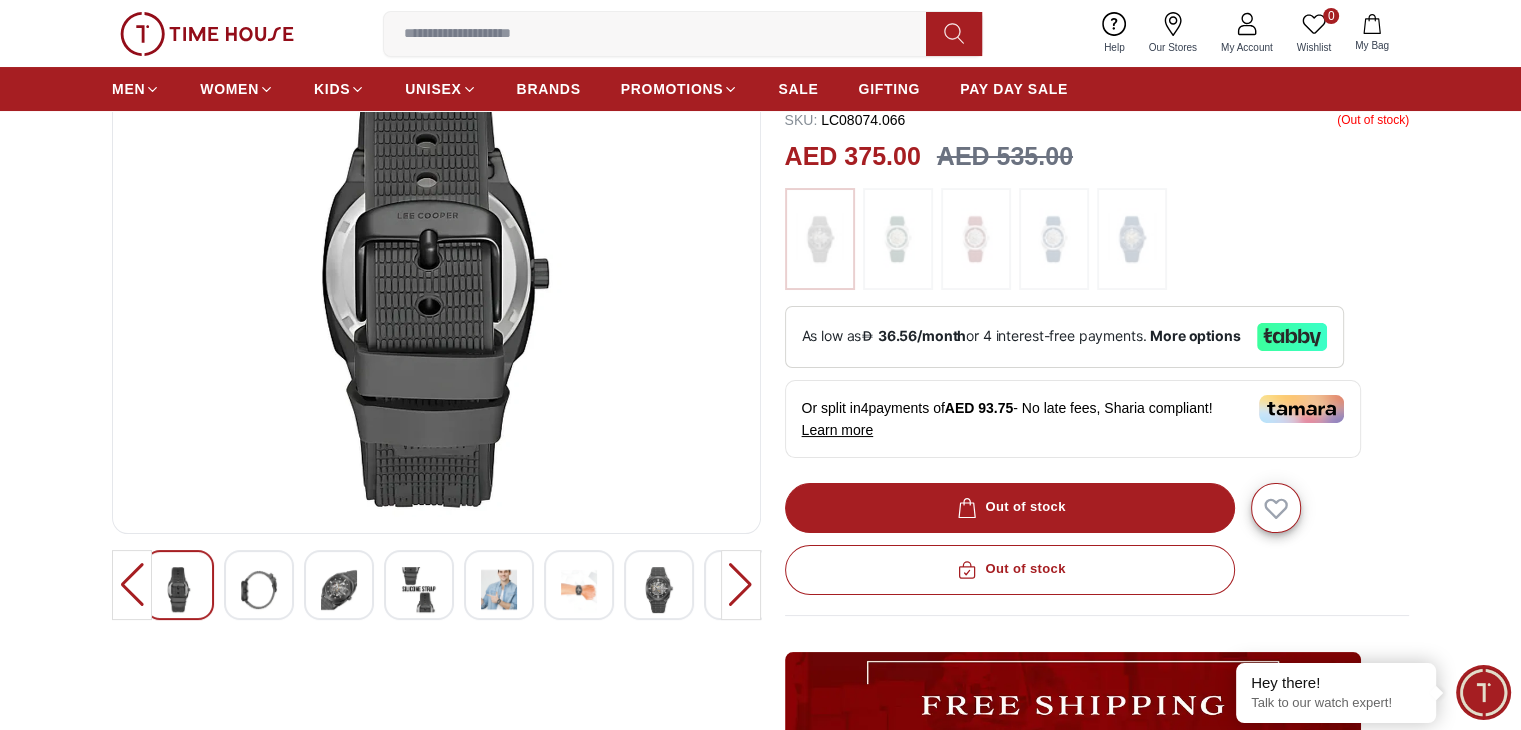 click at bounding box center (659, 590) 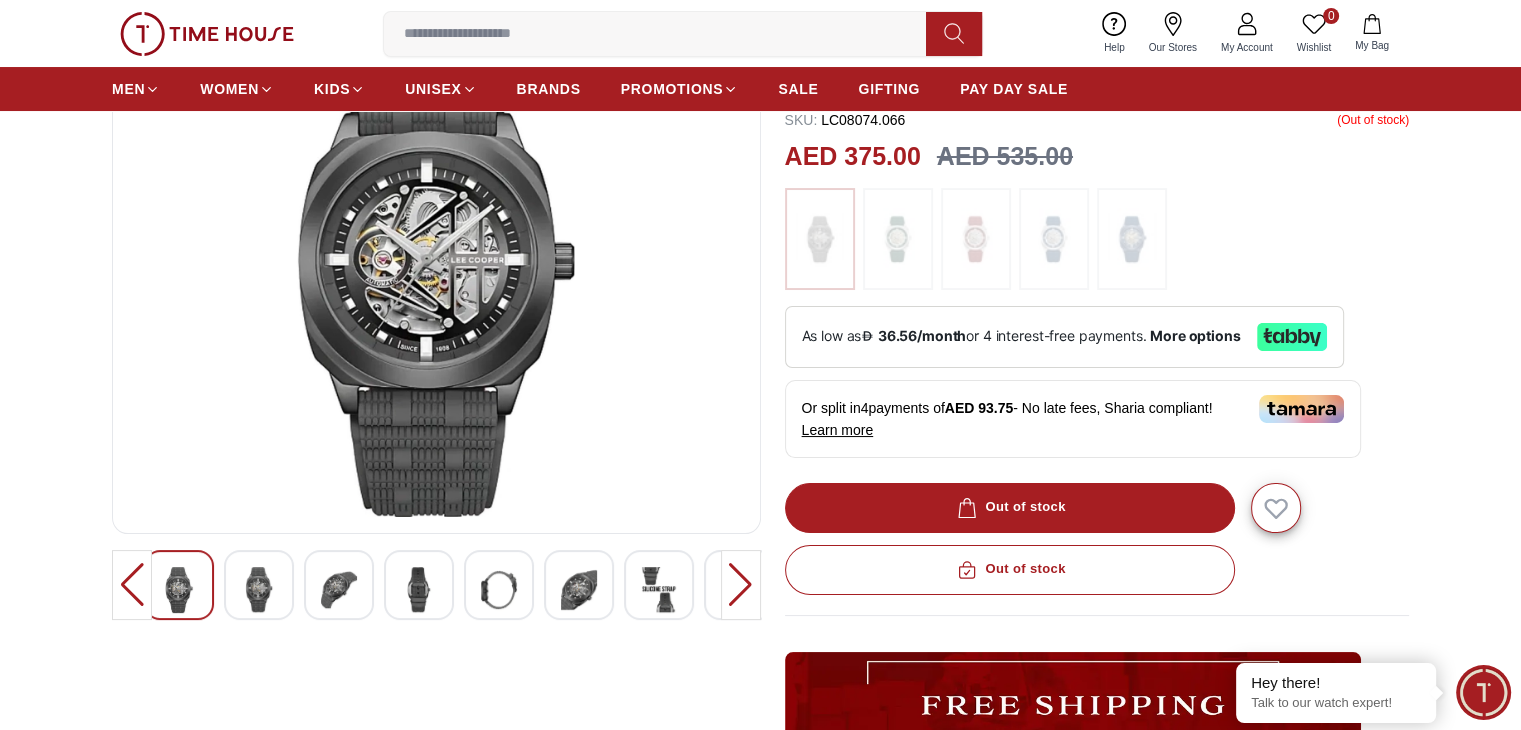 click at bounding box center (659, 590) 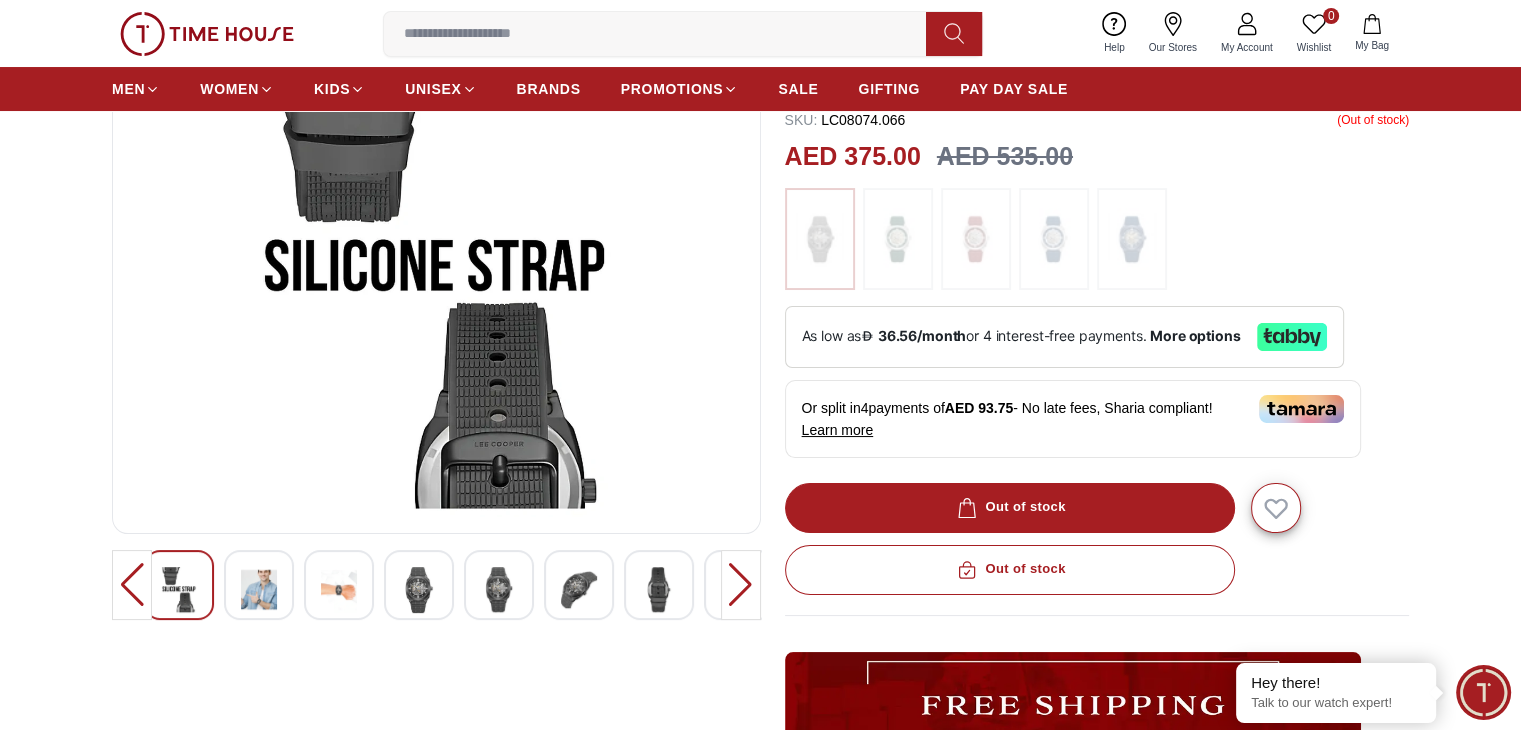 click at bounding box center [659, 590] 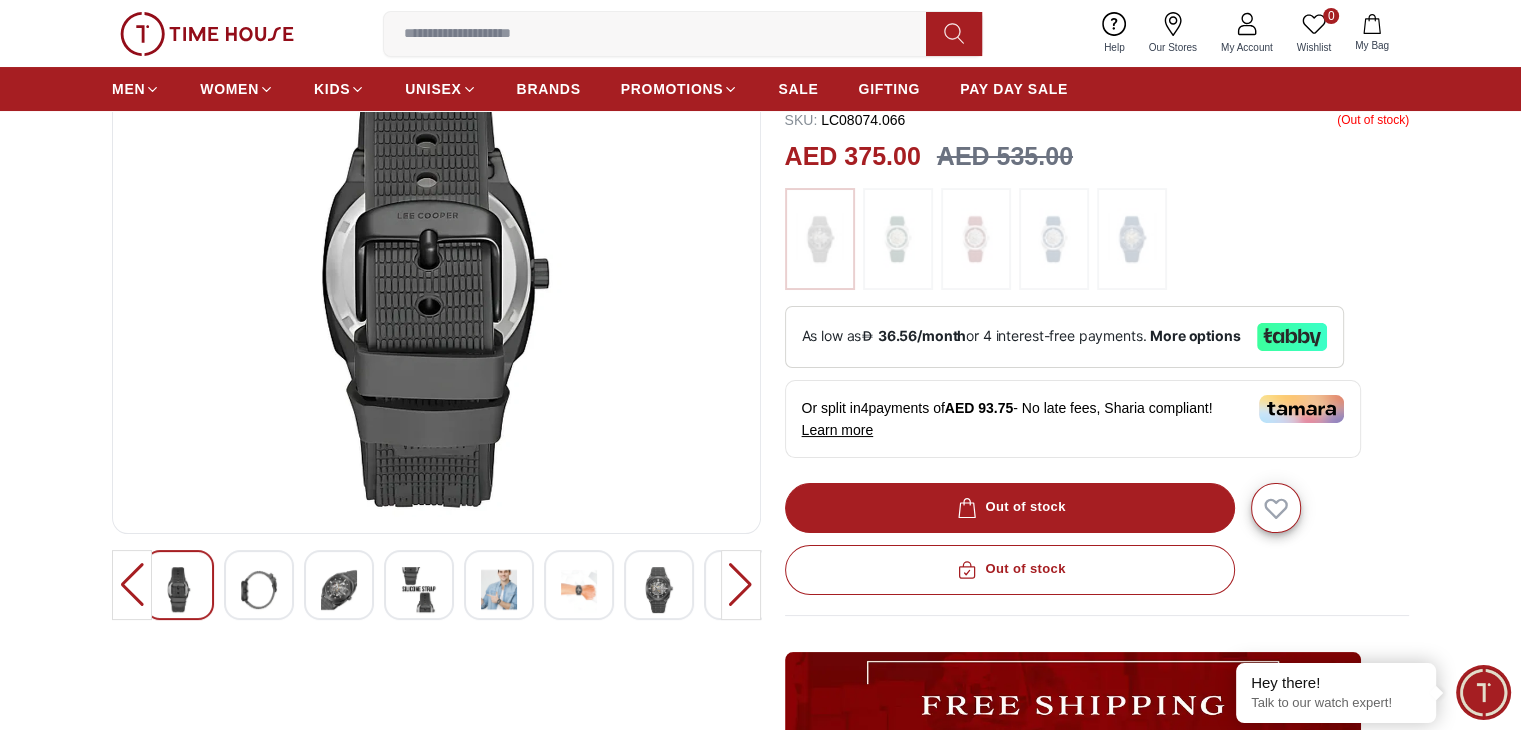 click at bounding box center [659, 590] 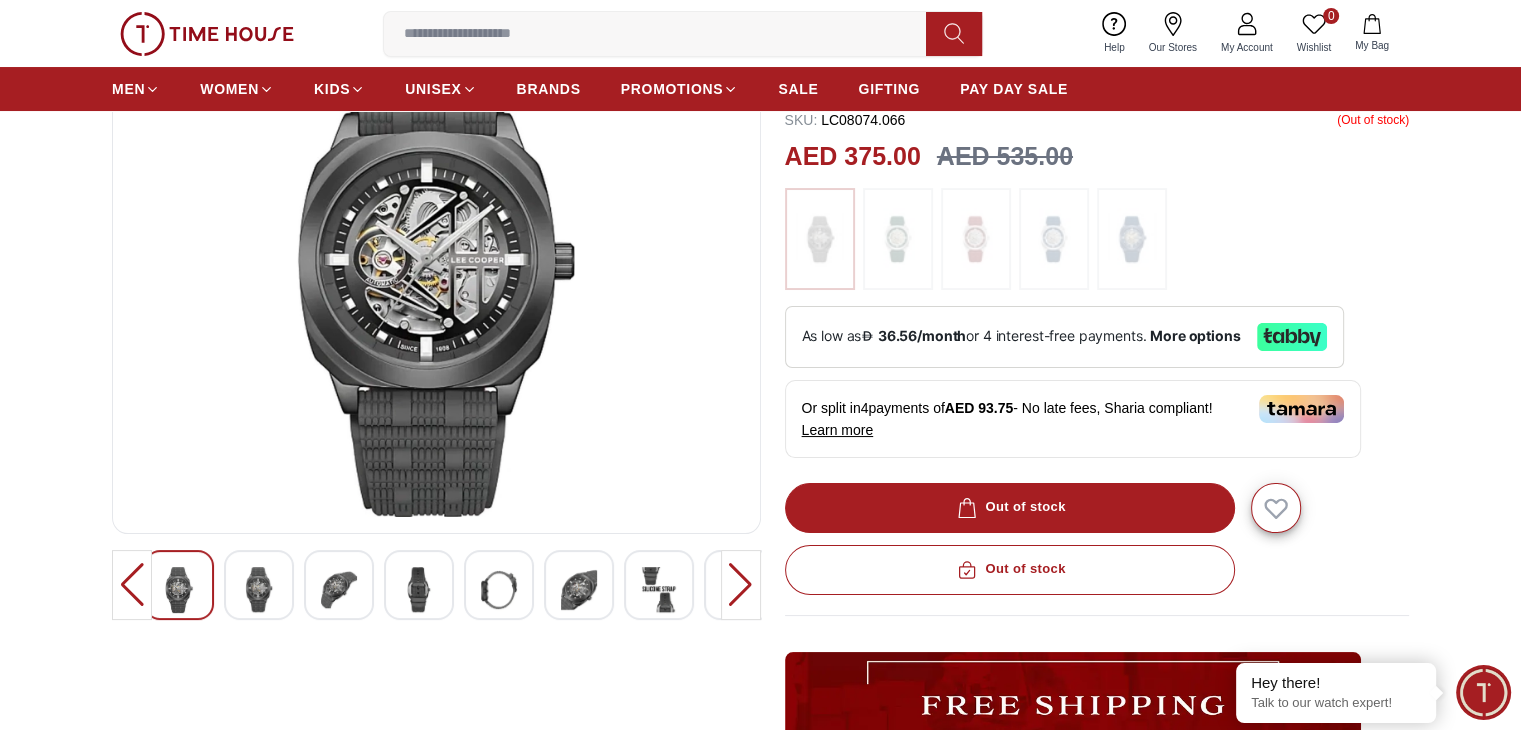 click at bounding box center (659, 590) 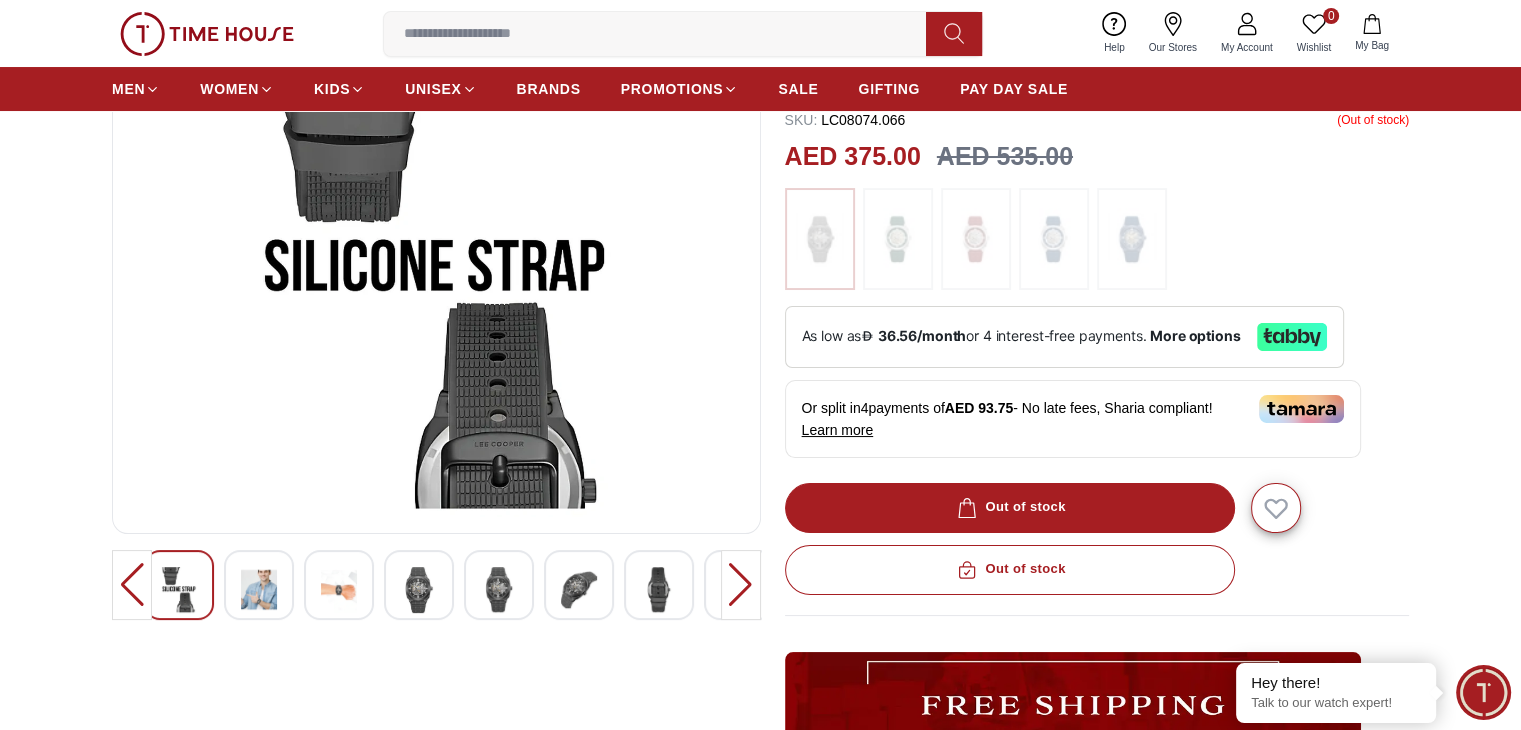 click at bounding box center [659, 590] 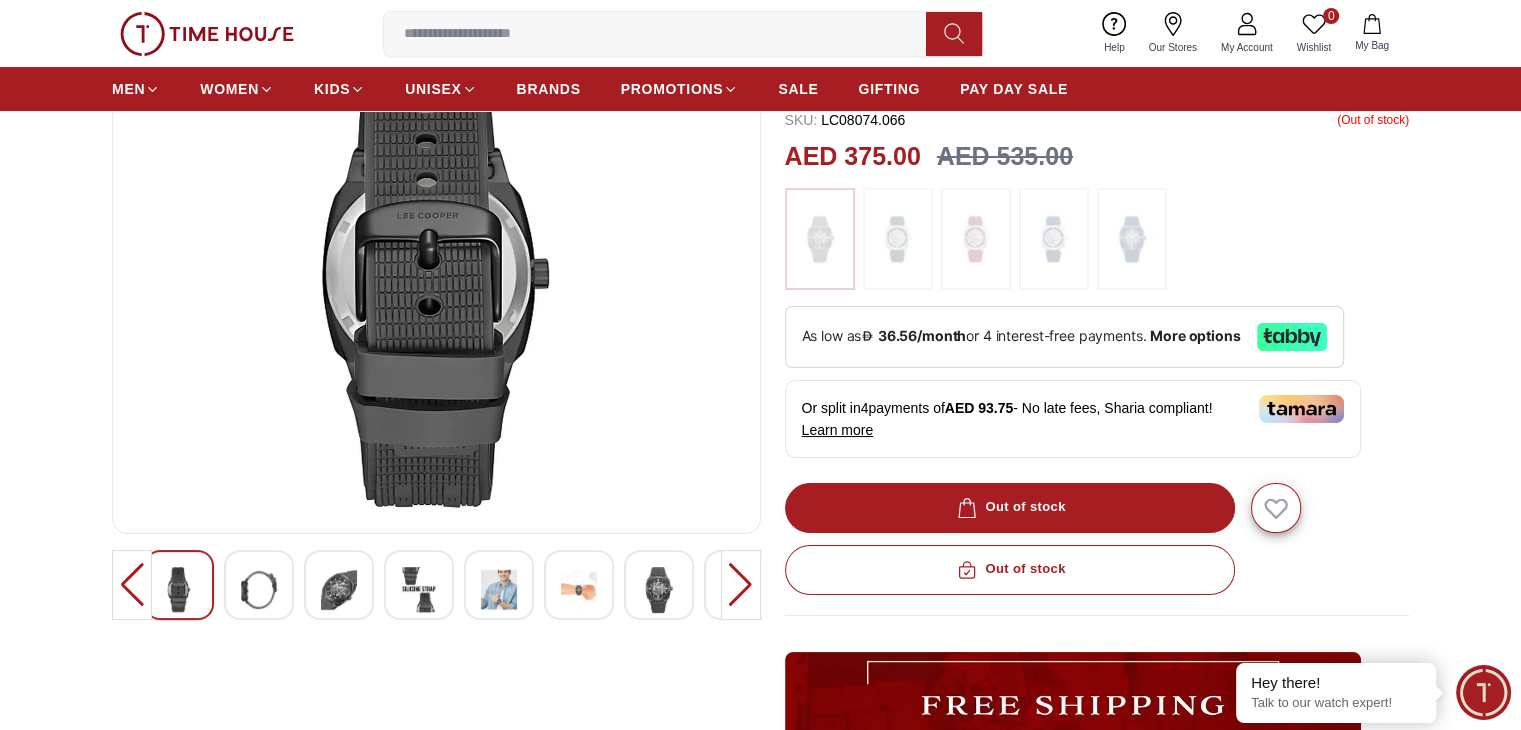 click at bounding box center (659, 590) 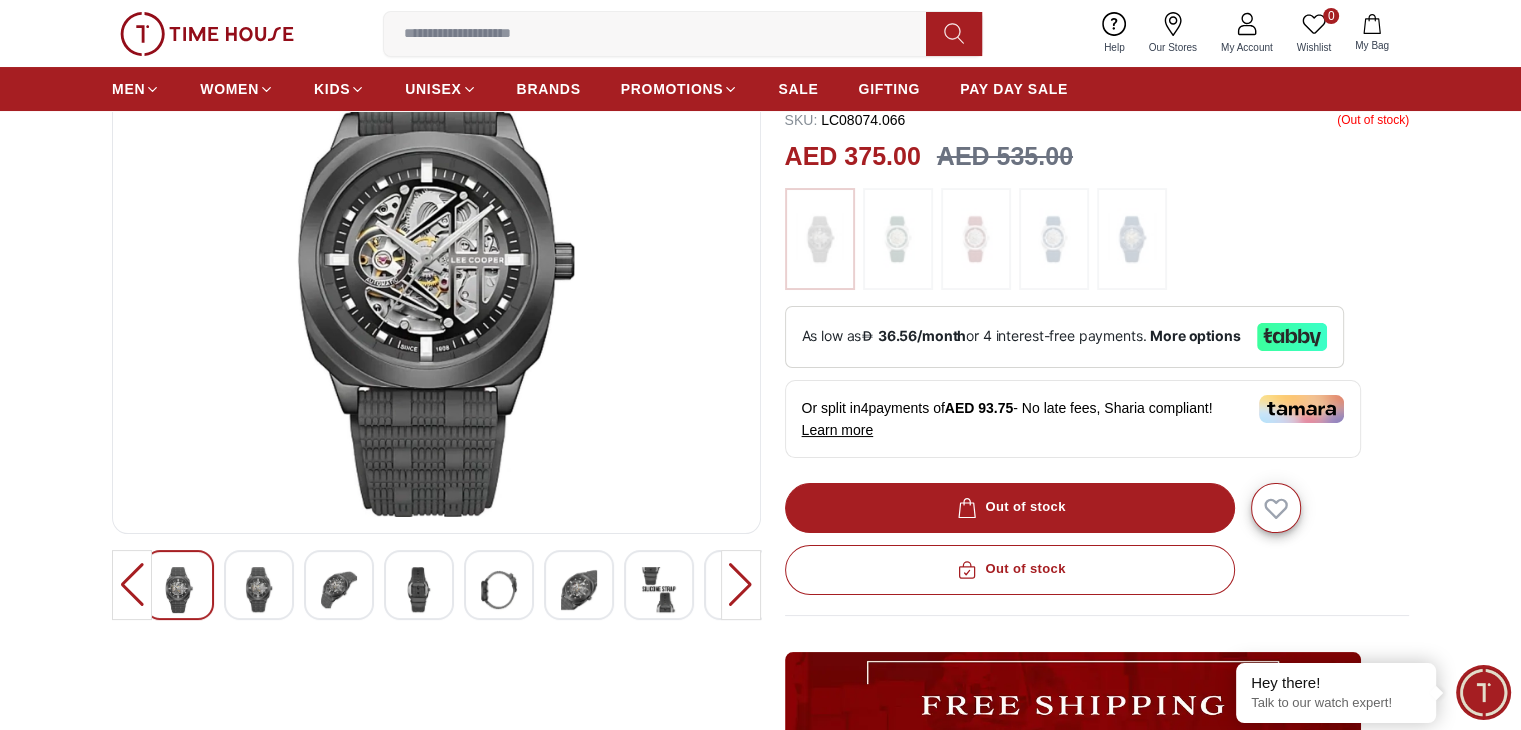 click at bounding box center (659, 590) 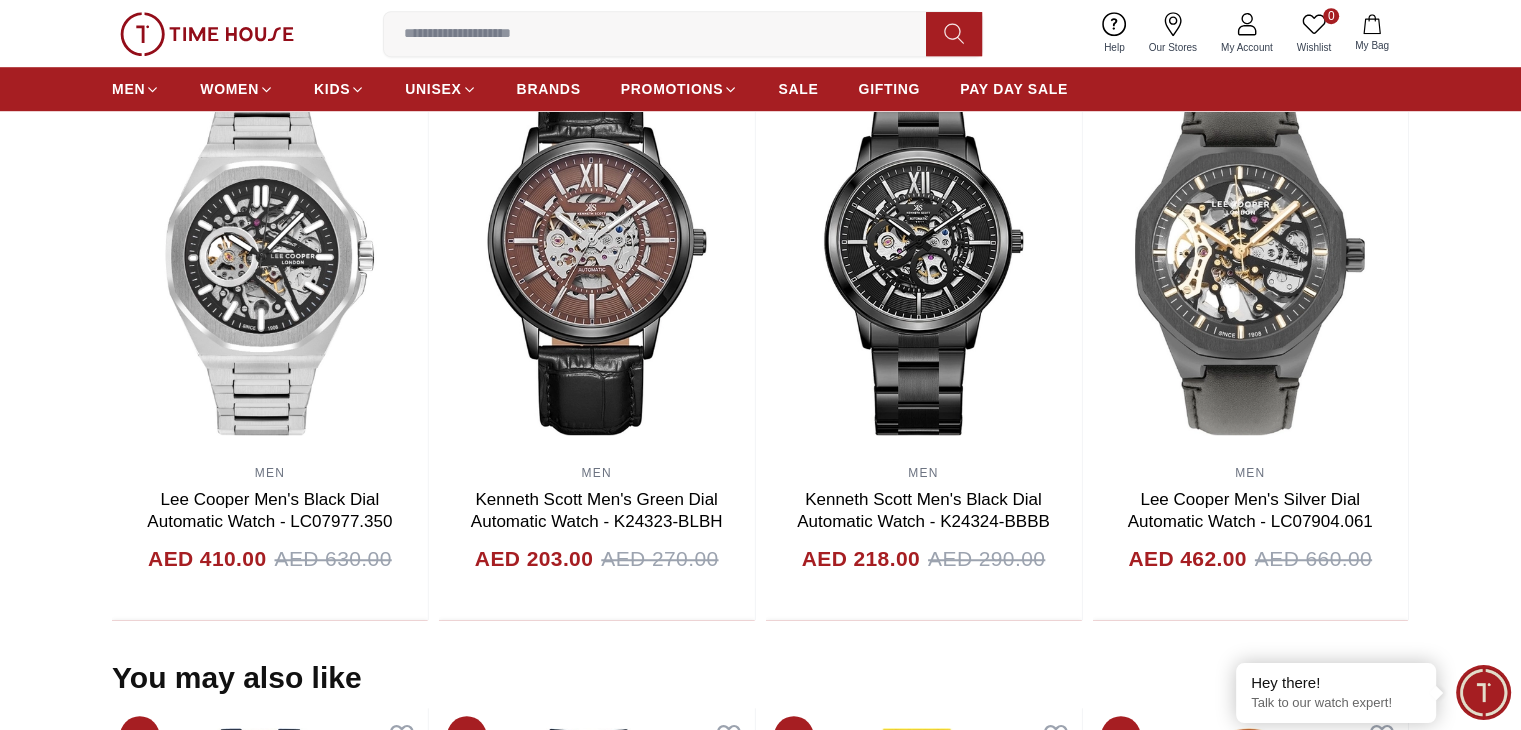 scroll, scrollTop: 1400, scrollLeft: 0, axis: vertical 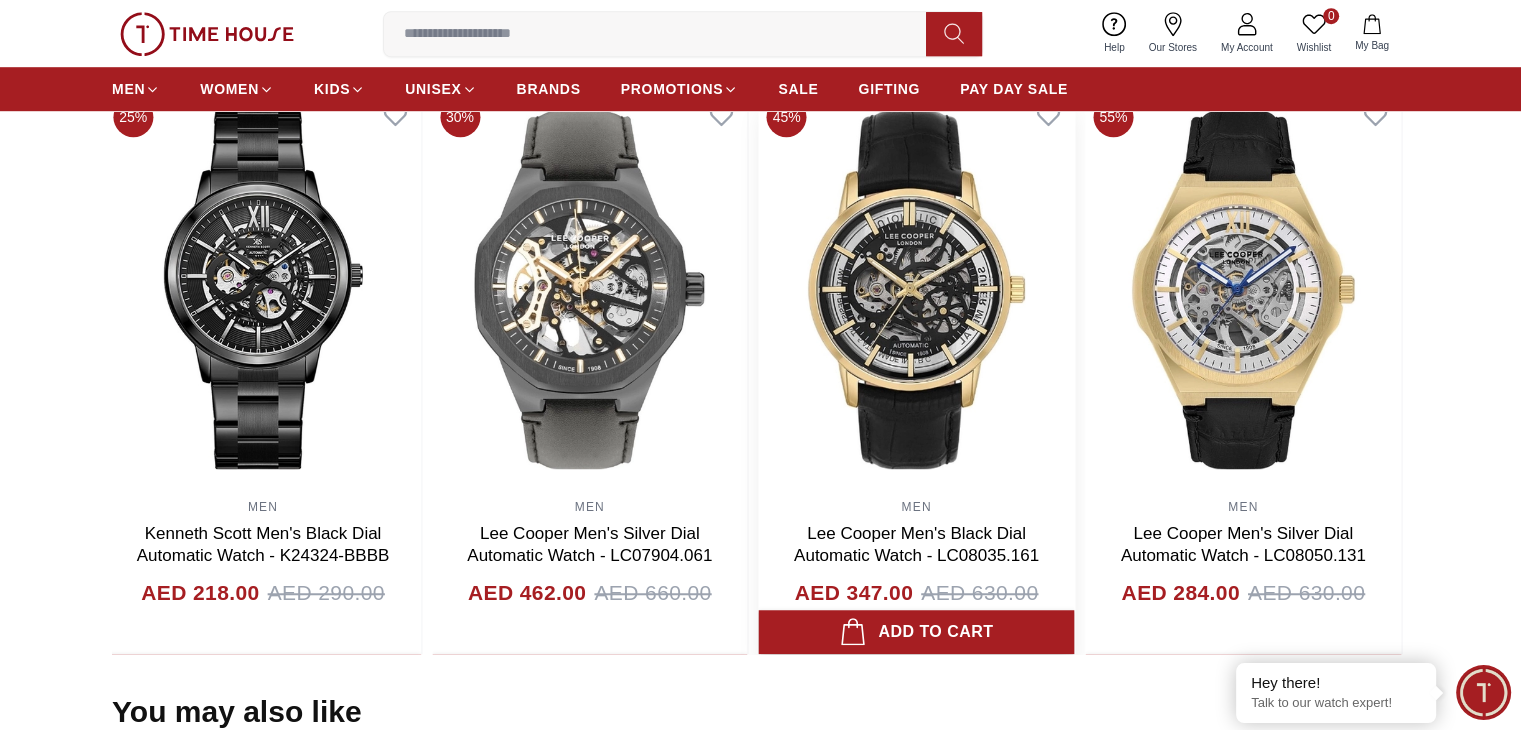 click at bounding box center (917, 289) 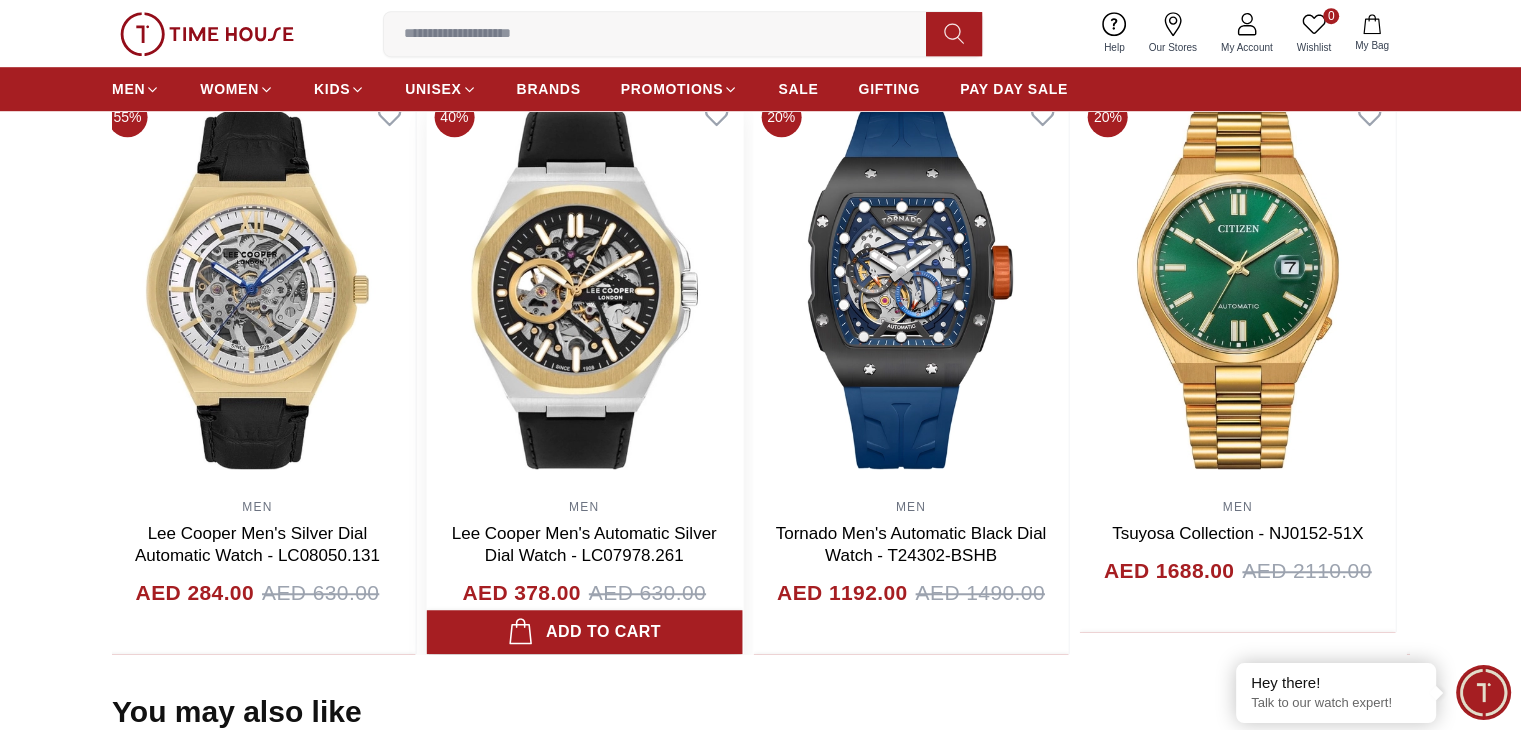 click at bounding box center [584, 289] 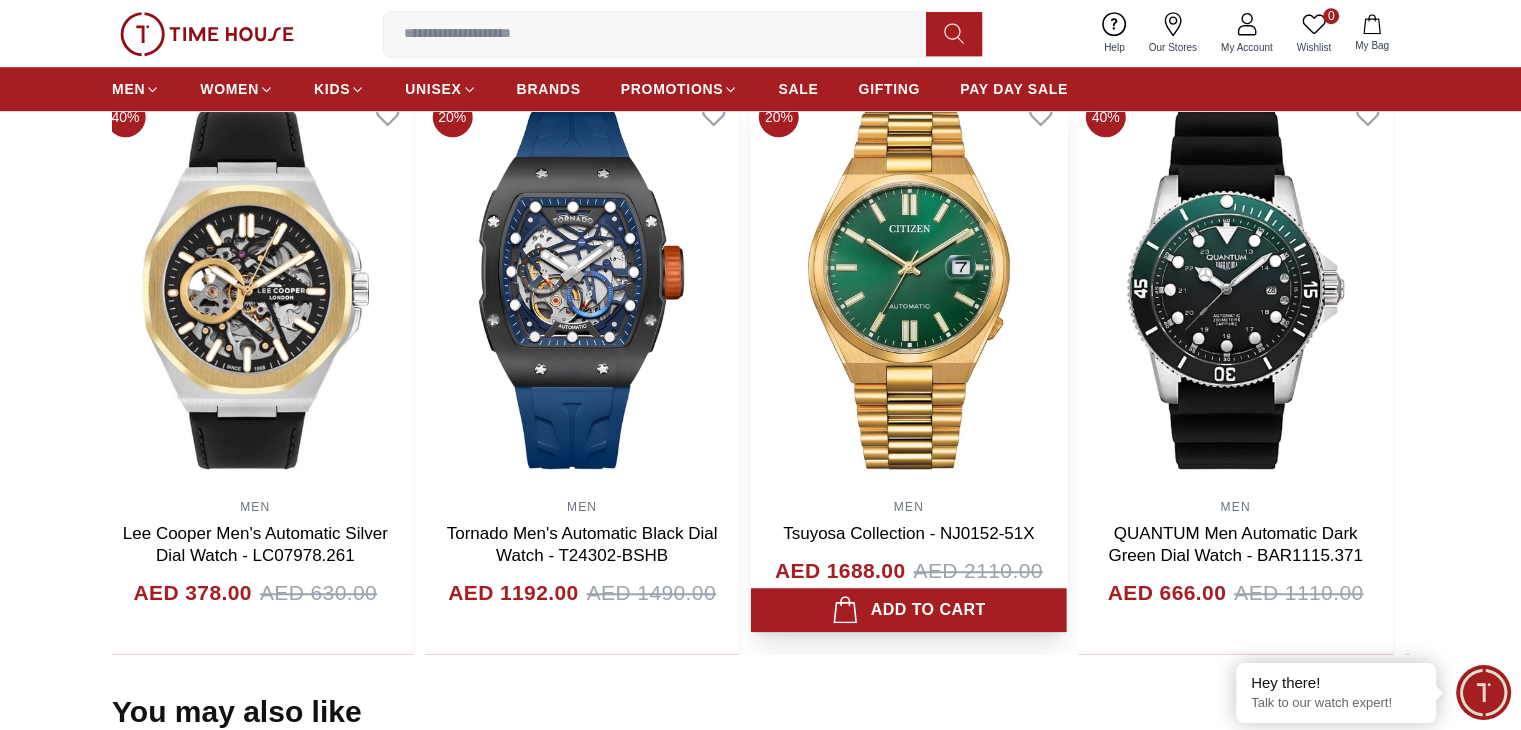 click at bounding box center (909, 289) 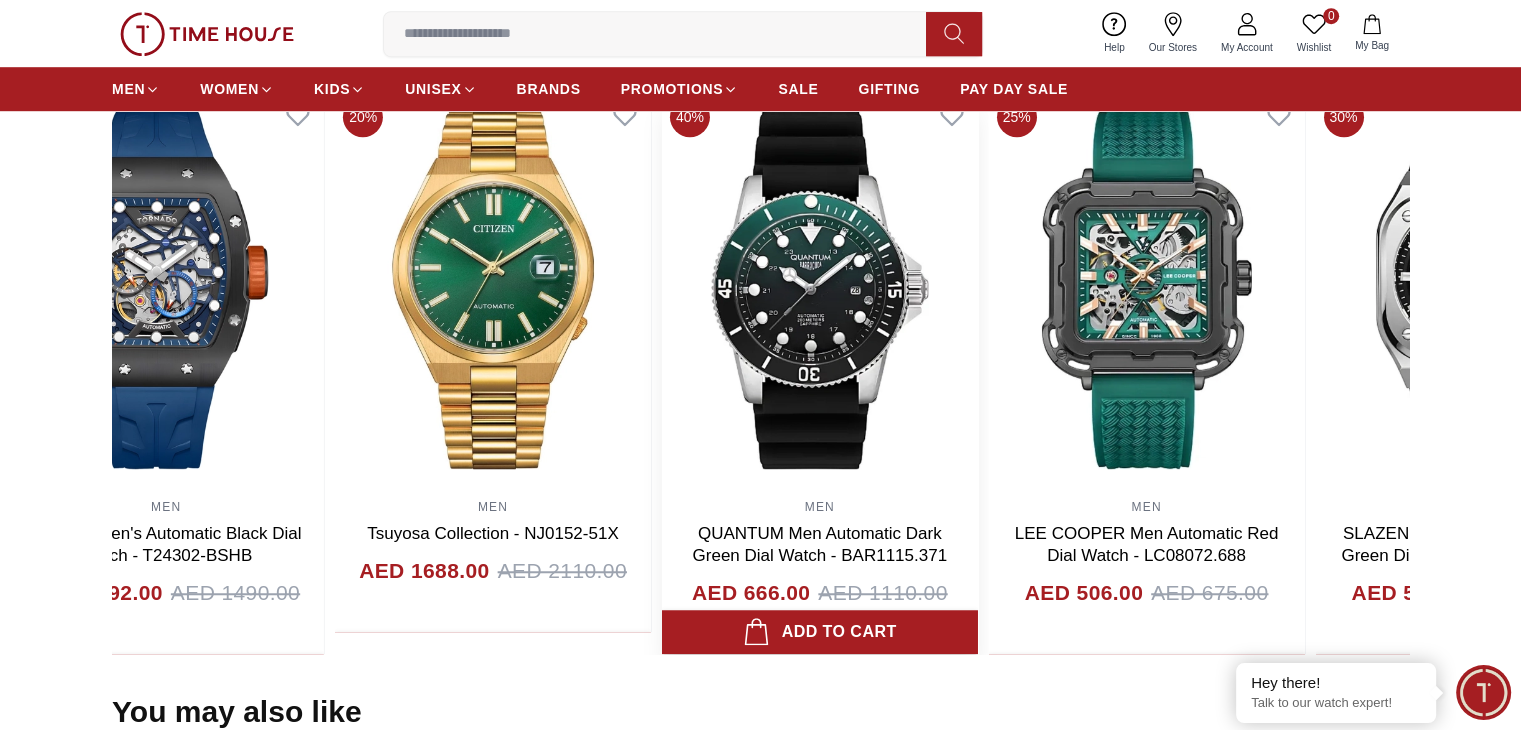 click on "40% MEN Lee Cooper Men's Silver Dial Automatic  Watch - LC07980.333 AED 405.00 AED 675.00 Add to cart 30% MEN Tornado Autonova Automatic Men's Black Dial Automatic Watch - T24303-SBSB AED 840.00 AED 1200.00 Add to cart 30% MEN Tornado Men's Automatic Black Dial Dial Watch - T24301-SBSB AED 875.00 AED 1250.00 Add to cart 35% MEN Lee Cooper Men's Black Dial Automatic  Watch - LC07977.350 AED 410.00 AED 630.00 Add to cart 25% MEN Kenneth Scott Men's Green  Dial Automatic  Watch - K24323-BLBH AED 203.00 AED 270.00 Add to cart 25% MEN Kenneth Scott Men's Black Dial Automatic  Watch - K24324-BBBB AED 218.00 AED 290.00 Add to cart 30% MEN Lee Cooper Men's Silver Dial Automatic Watch - LC07904.061 AED 462.00 AED 660.00 Add to cart 45% MEN Lee Cooper Men's Black Dial Automatic  Watch - LC08035.161 AED 347.00 AED 630.00 Add to cart 55% MEN Lee Cooper Men's Silver Dial Automatic  Watch - LC08050.131 AED 284.00 AED 630.00 Add to cart 40% MEN Lee Cooper Men's Automatic  Silver Dial Watch - LC07978.261 AED 378.00 20% MEN" at bounding box center (-2611, 371) 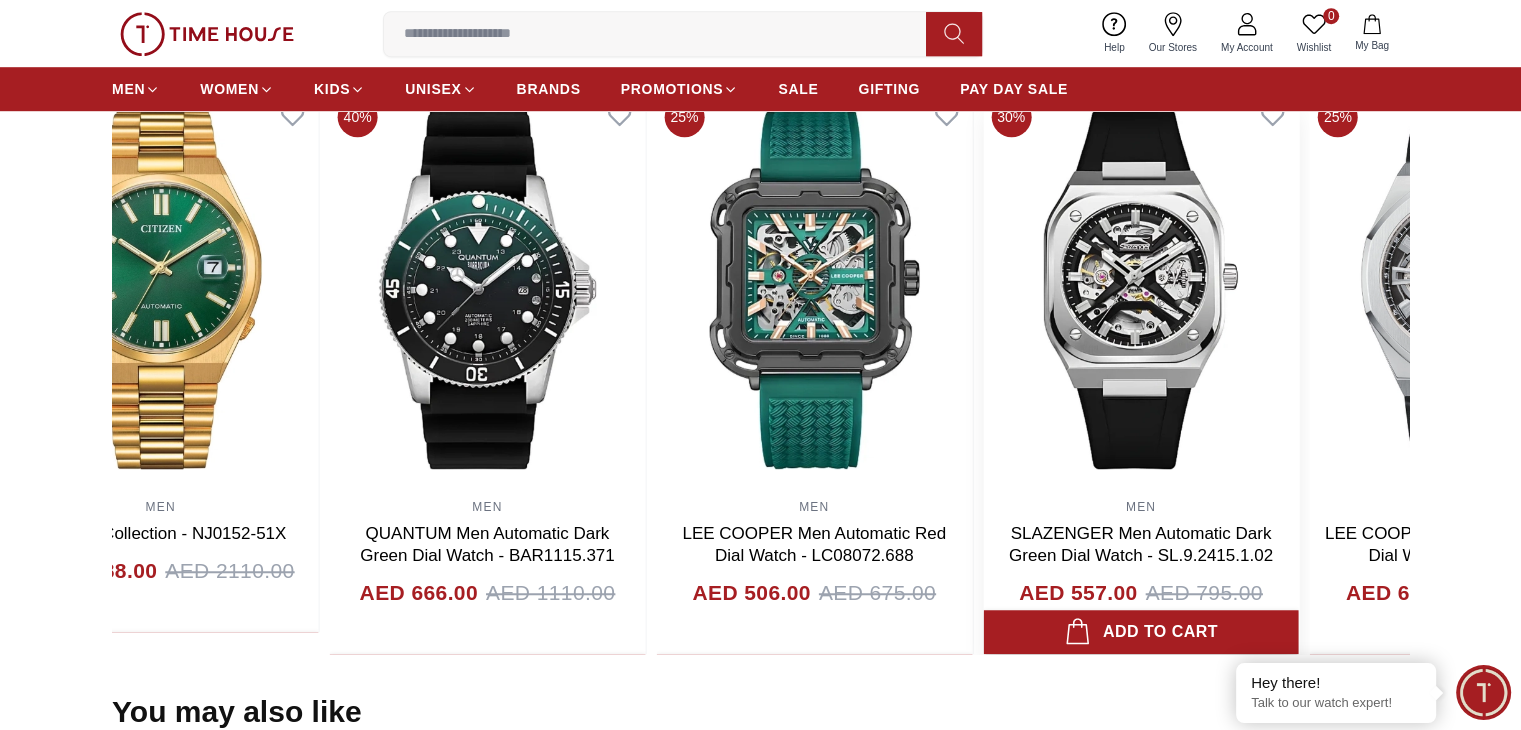 click at bounding box center (1141, 289) 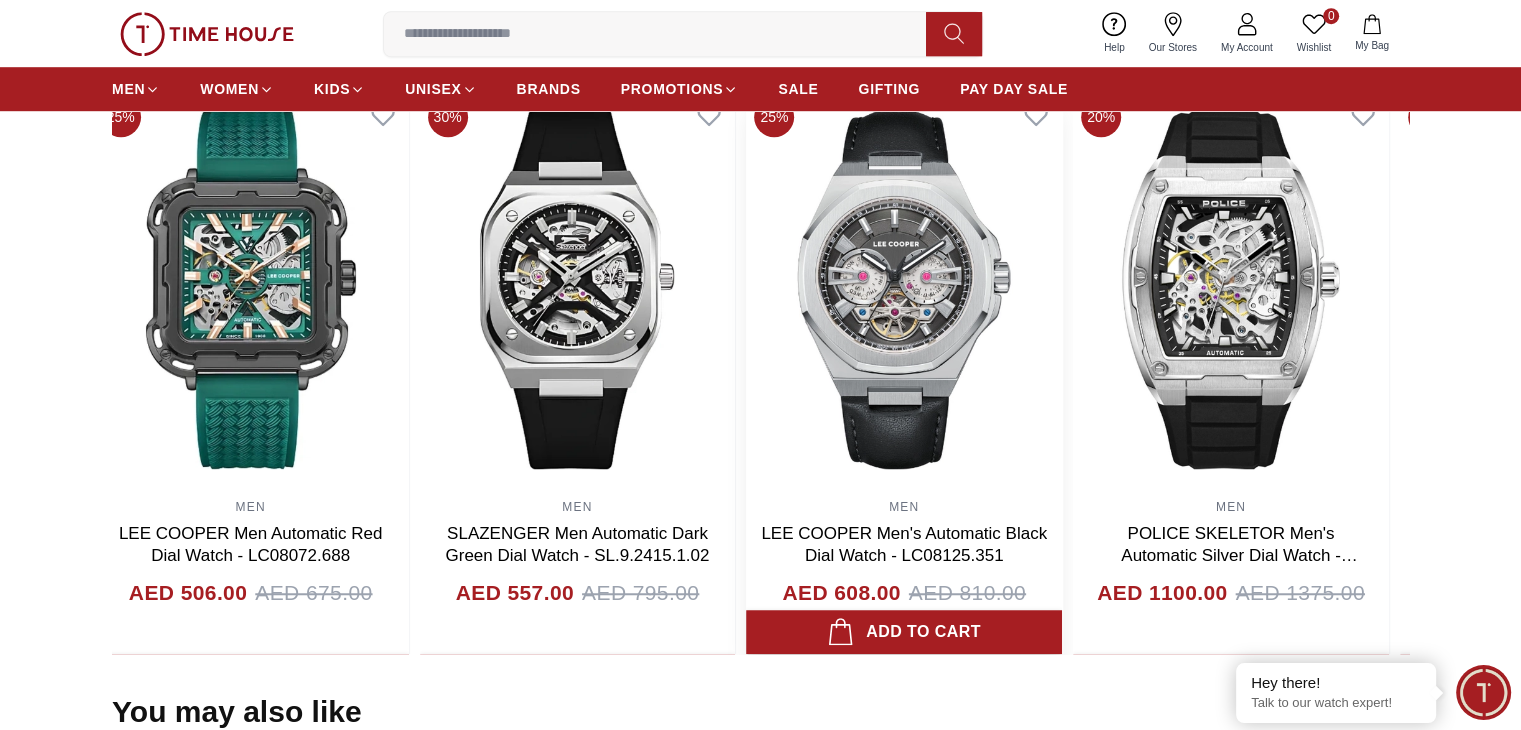 click at bounding box center [904, 289] 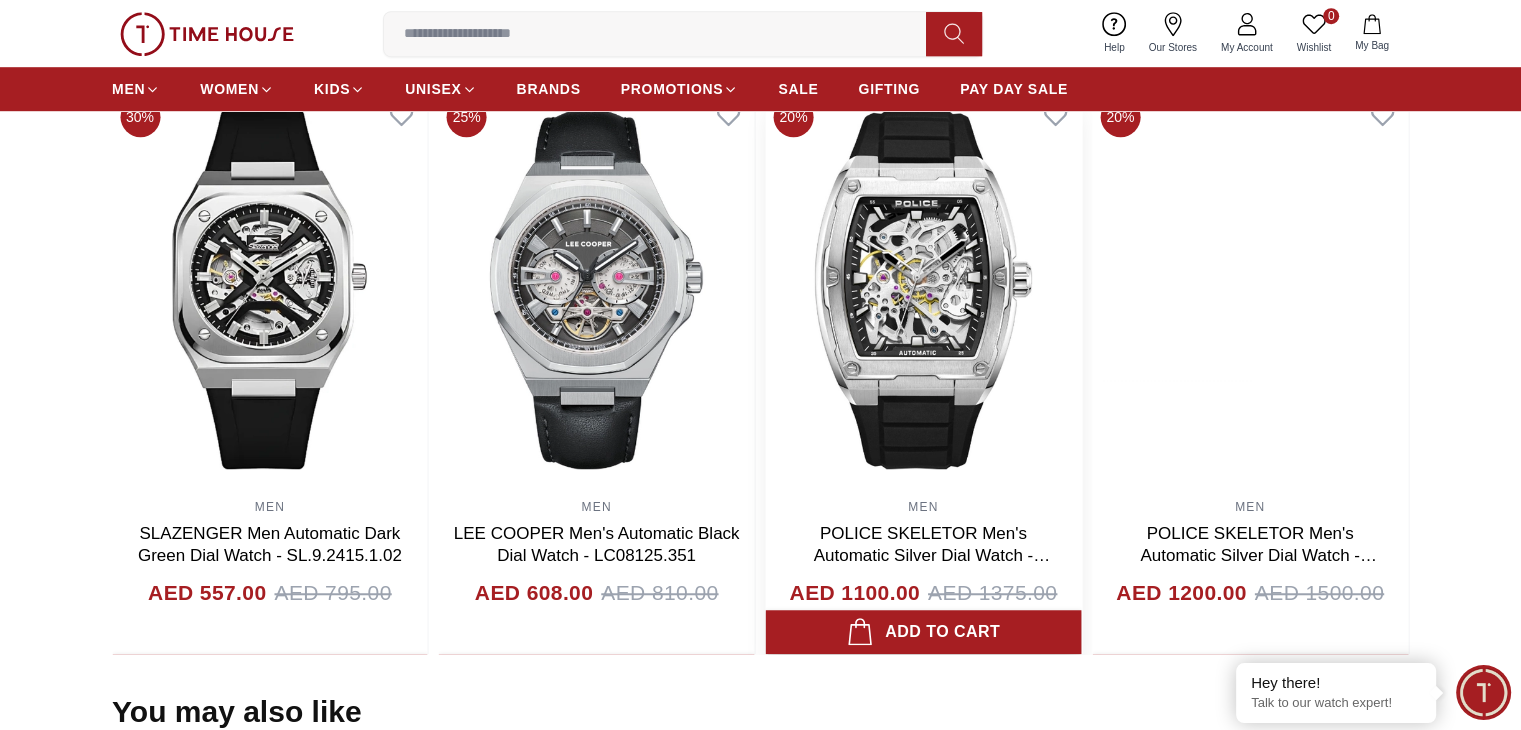 click at bounding box center [924, 289] 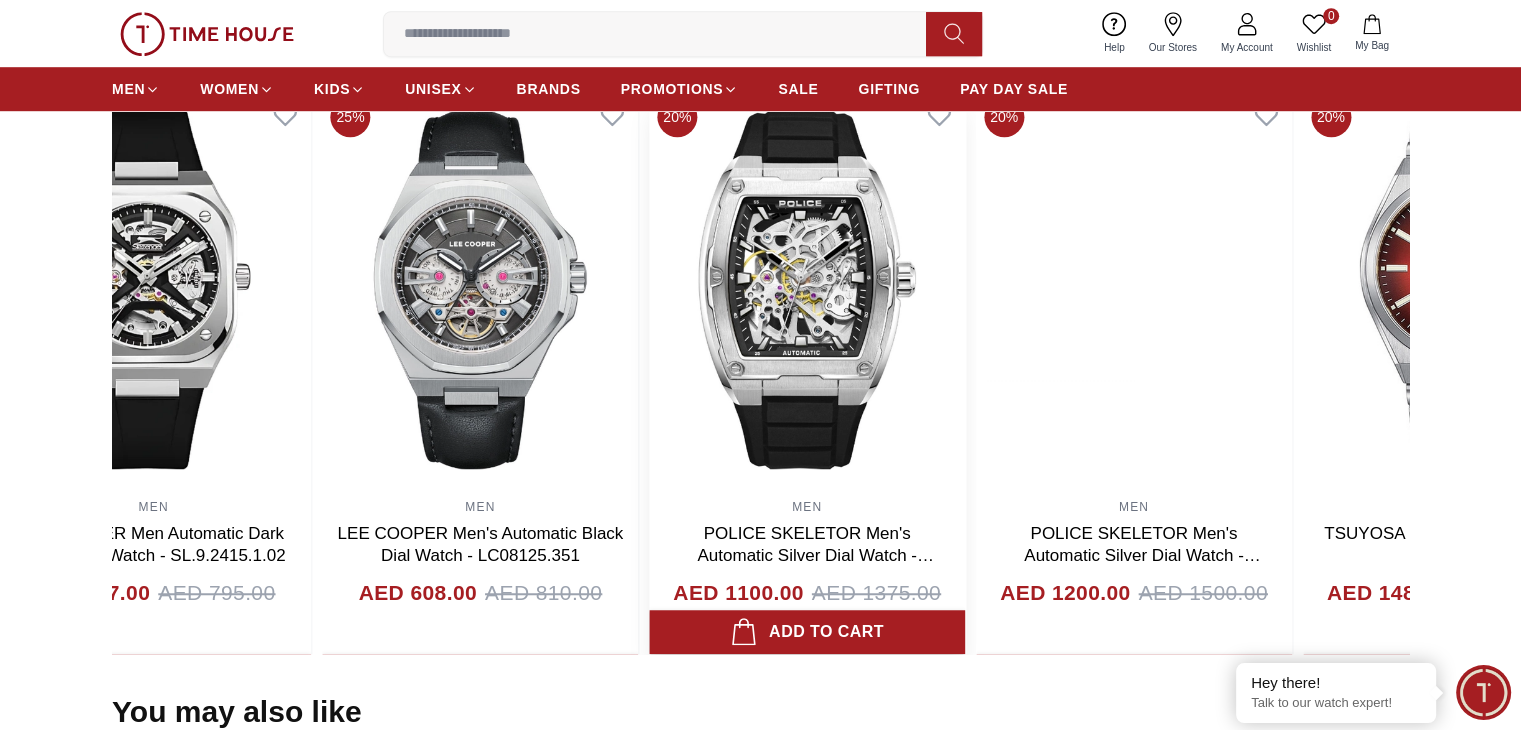 click at bounding box center [807, 289] 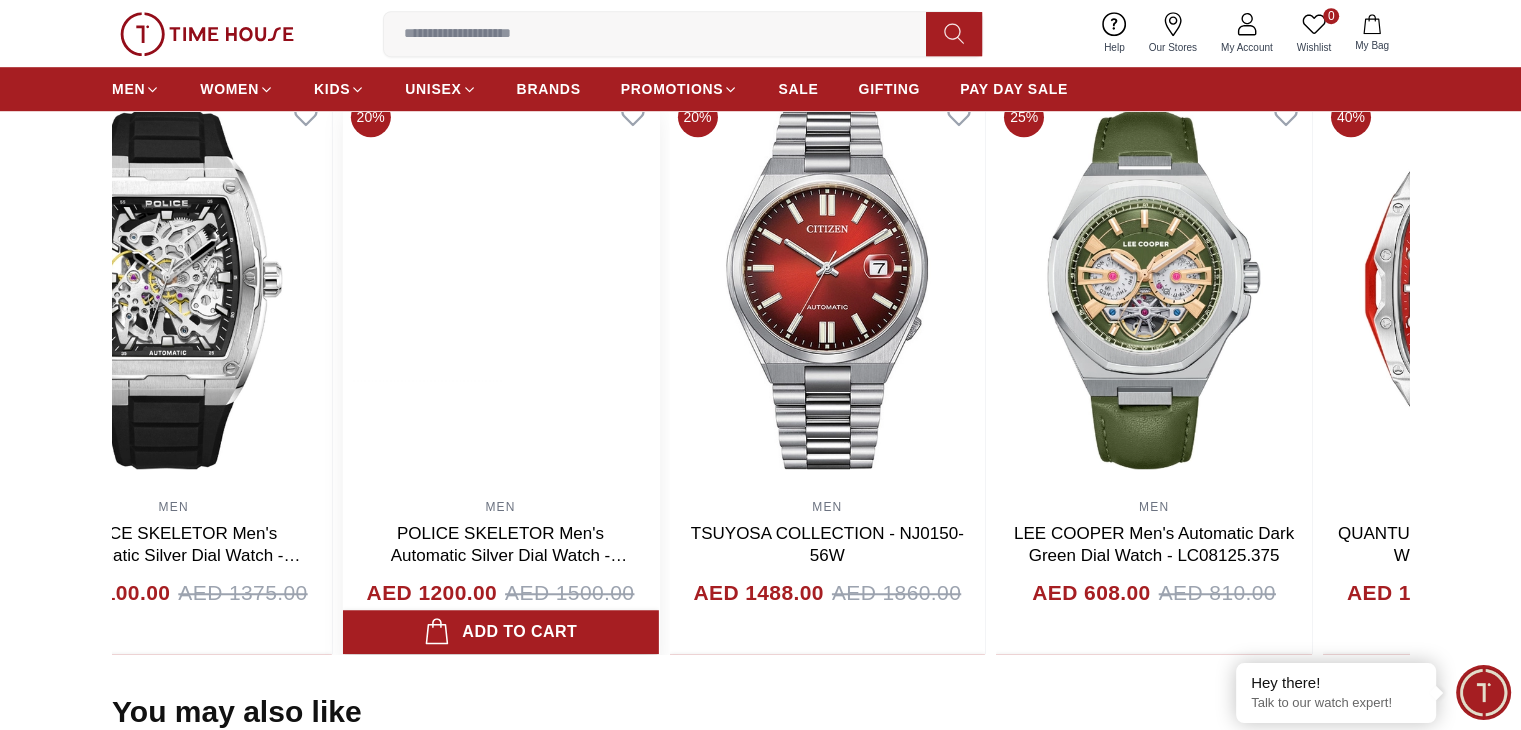 click at bounding box center (501, 289) 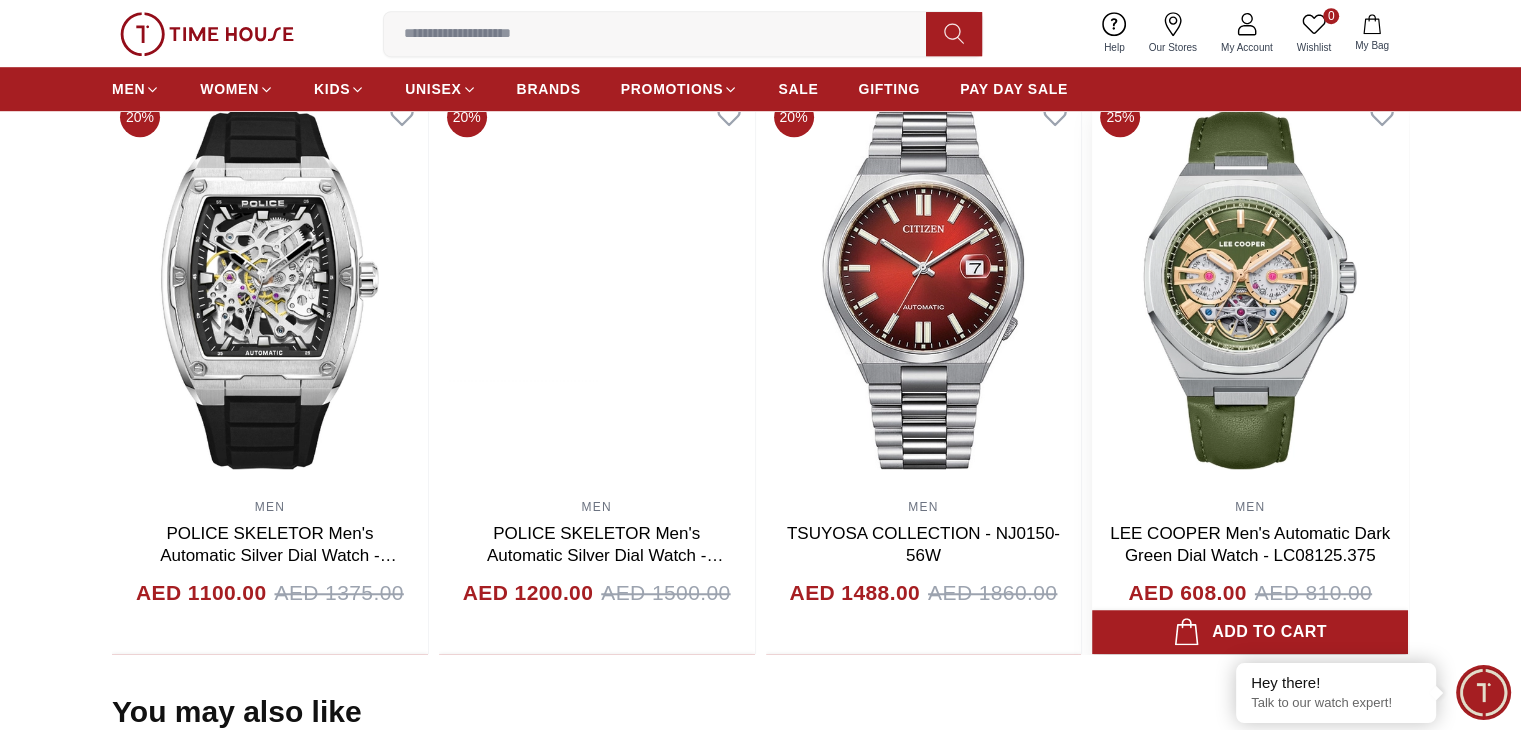 click at bounding box center [1250, 289] 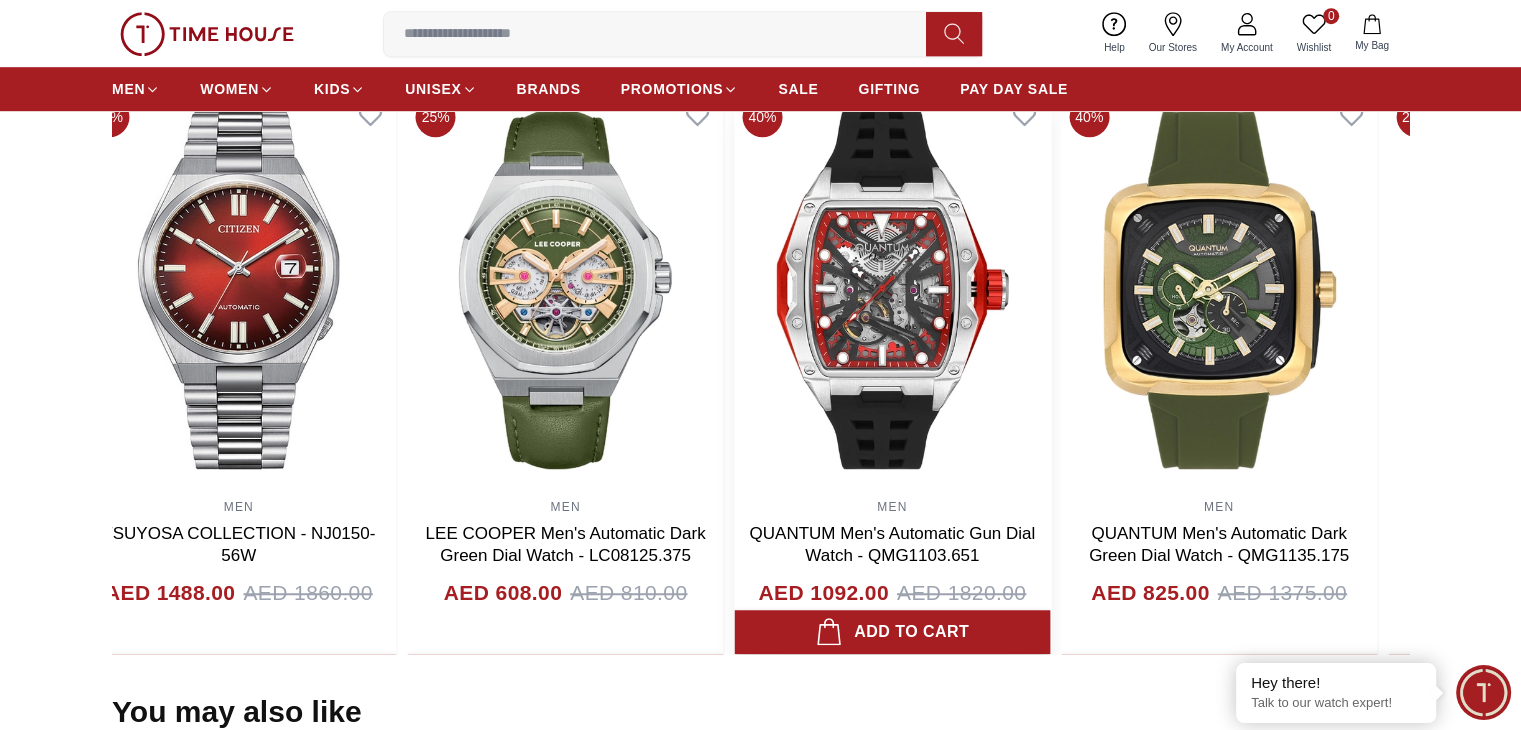 click at bounding box center [892, 289] 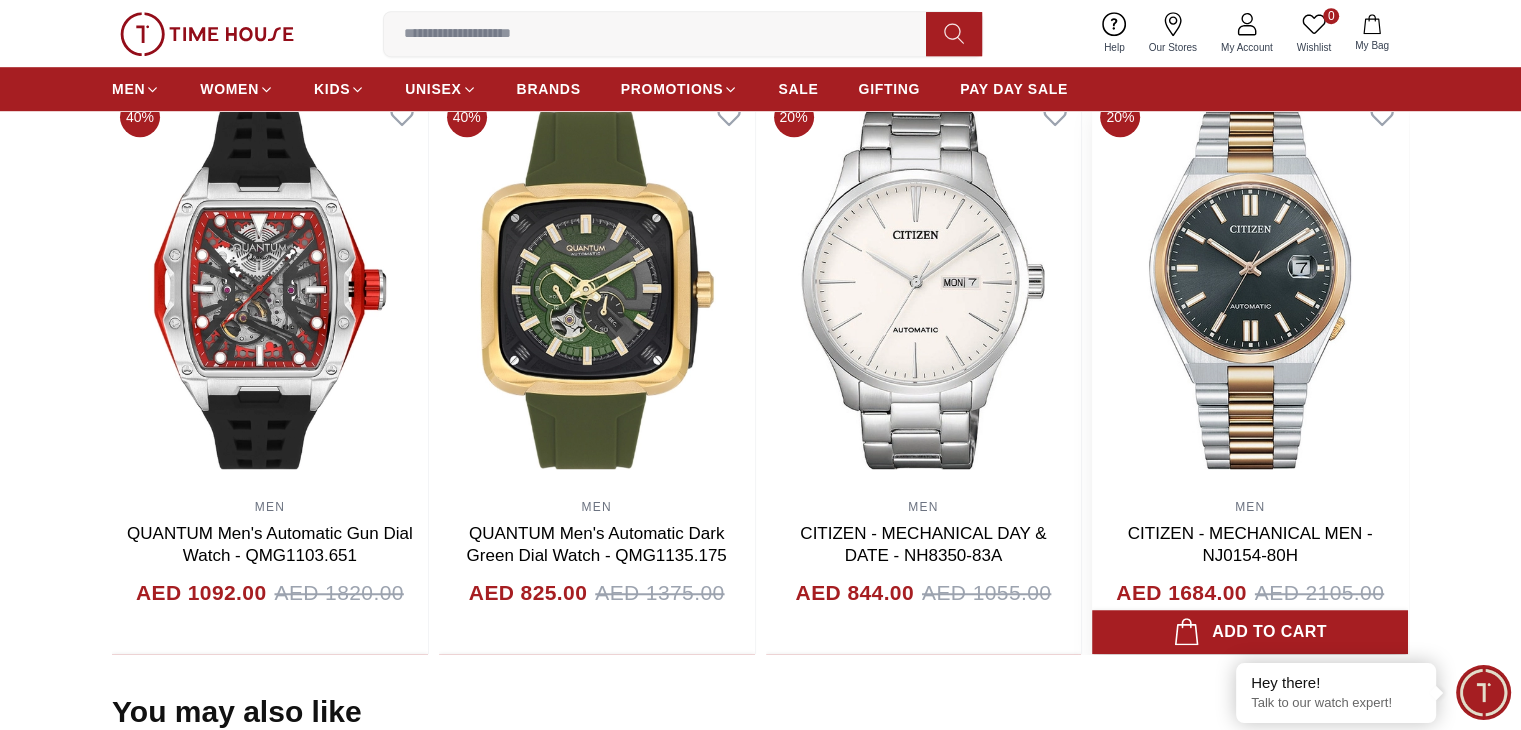 click at bounding box center [1250, 289] 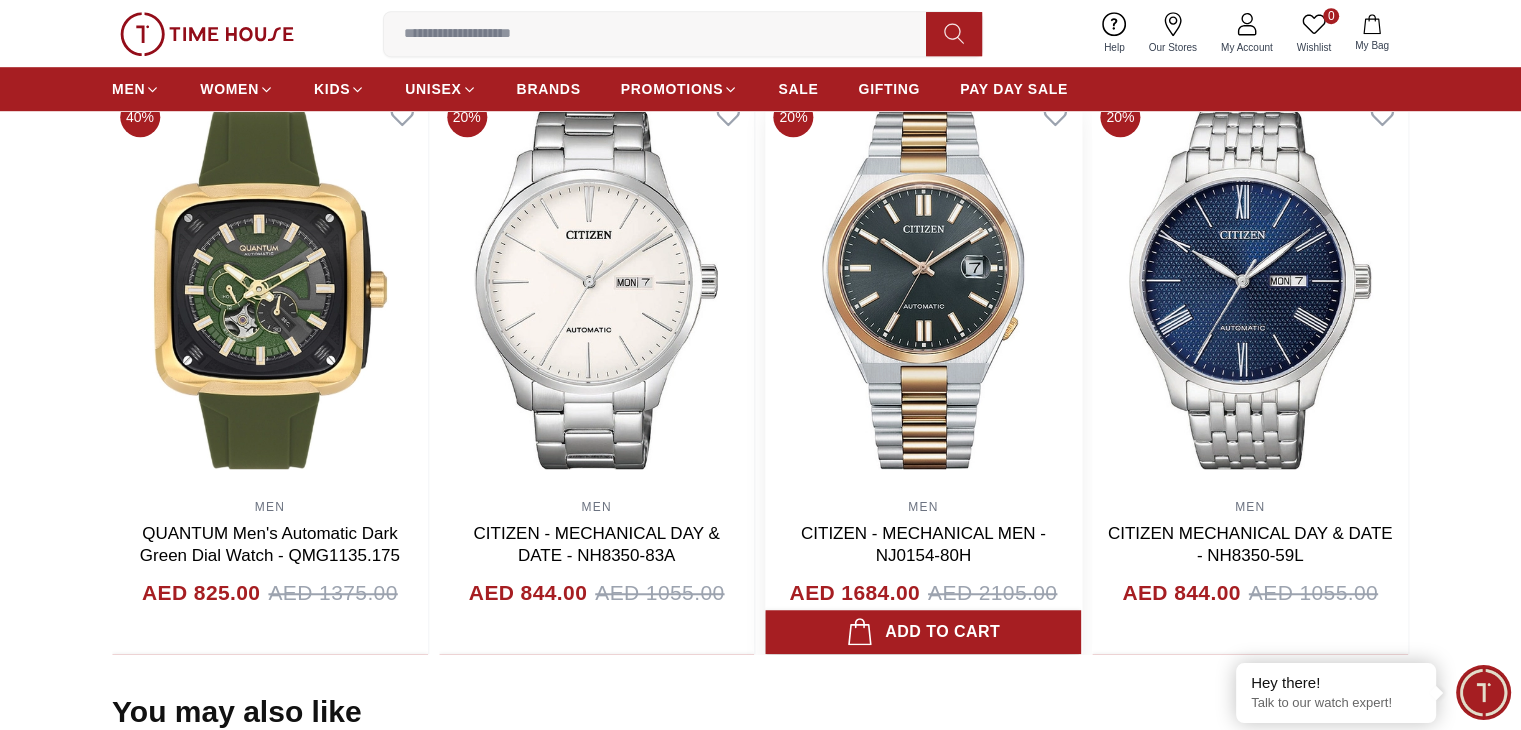click at bounding box center (924, 289) 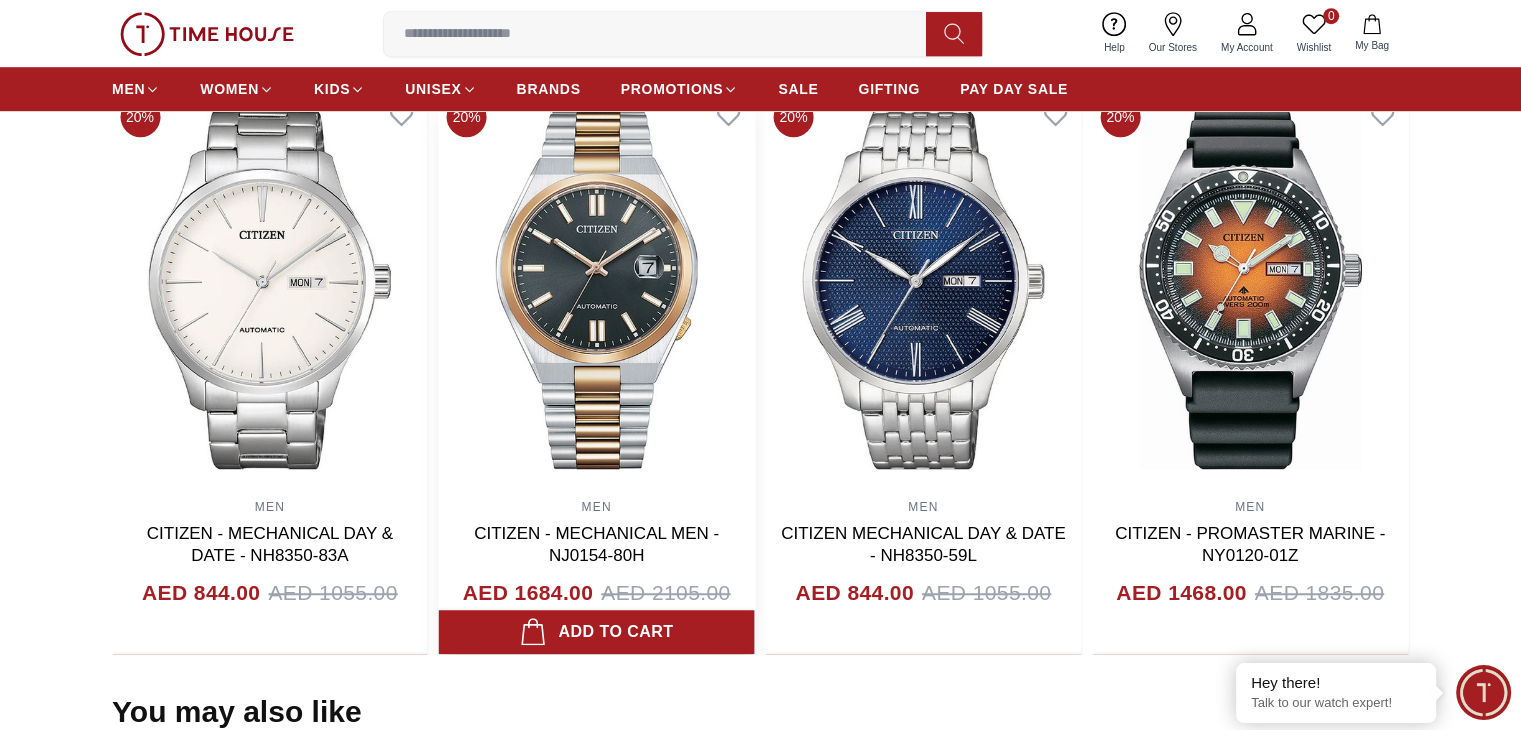 click at bounding box center (924, 289) 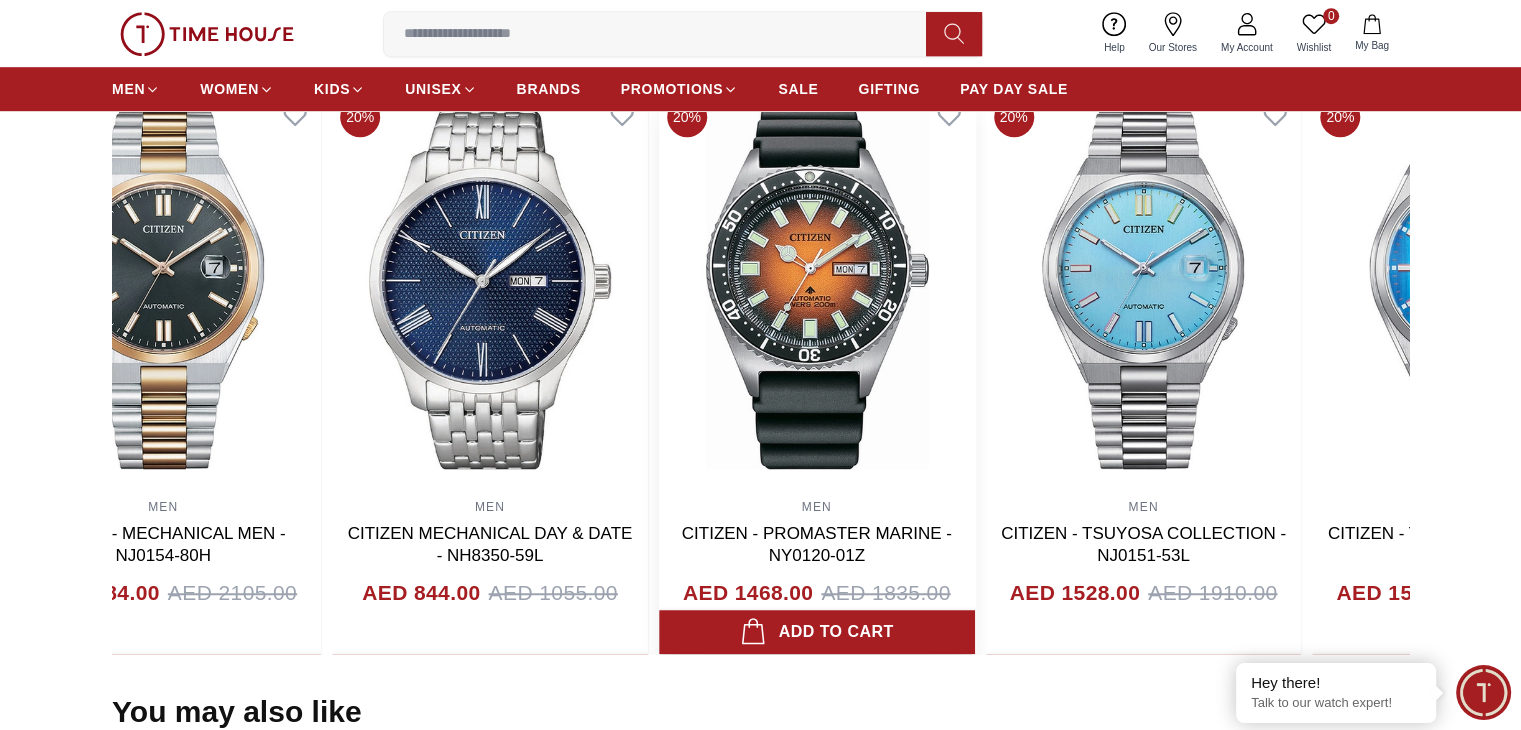 click at bounding box center [817, 289] 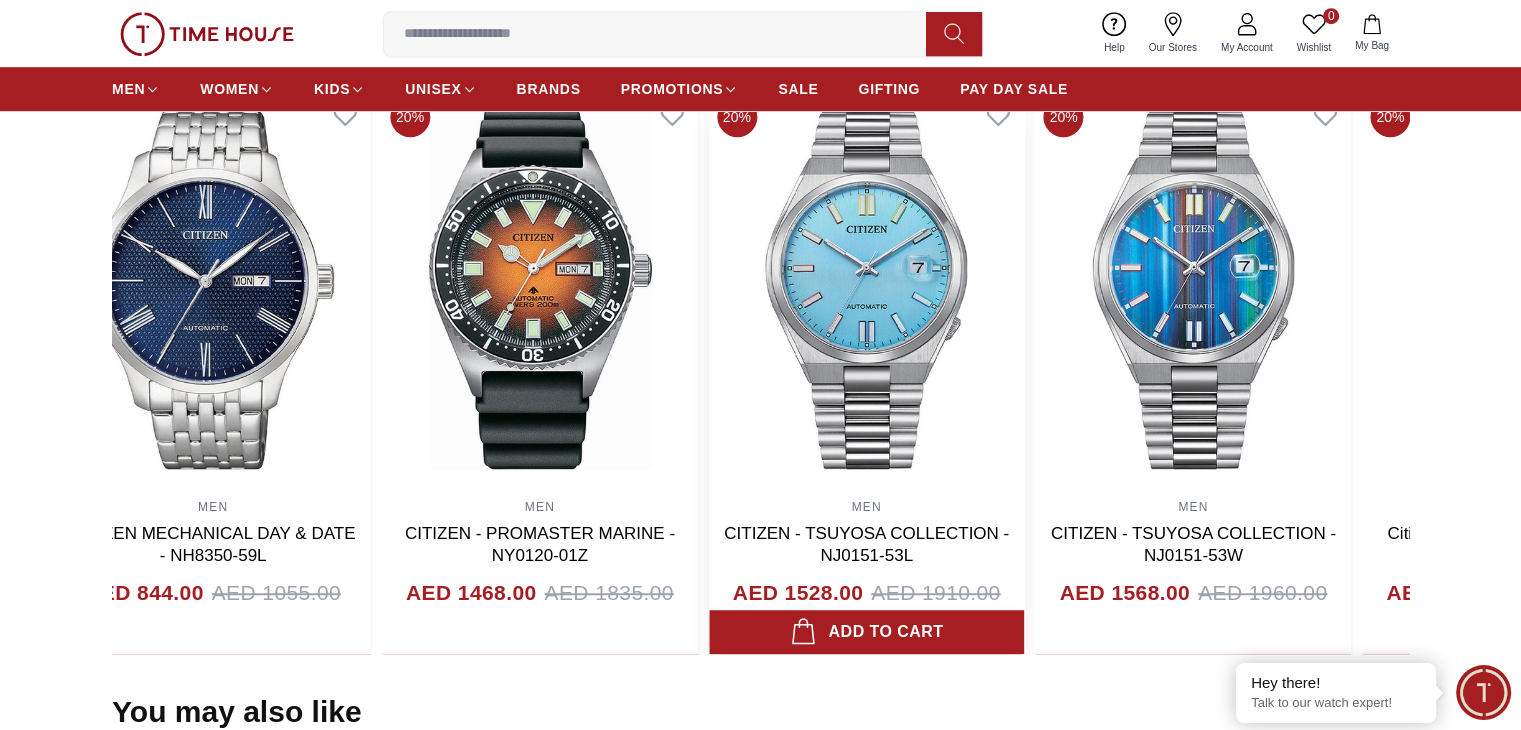 click at bounding box center (867, 289) 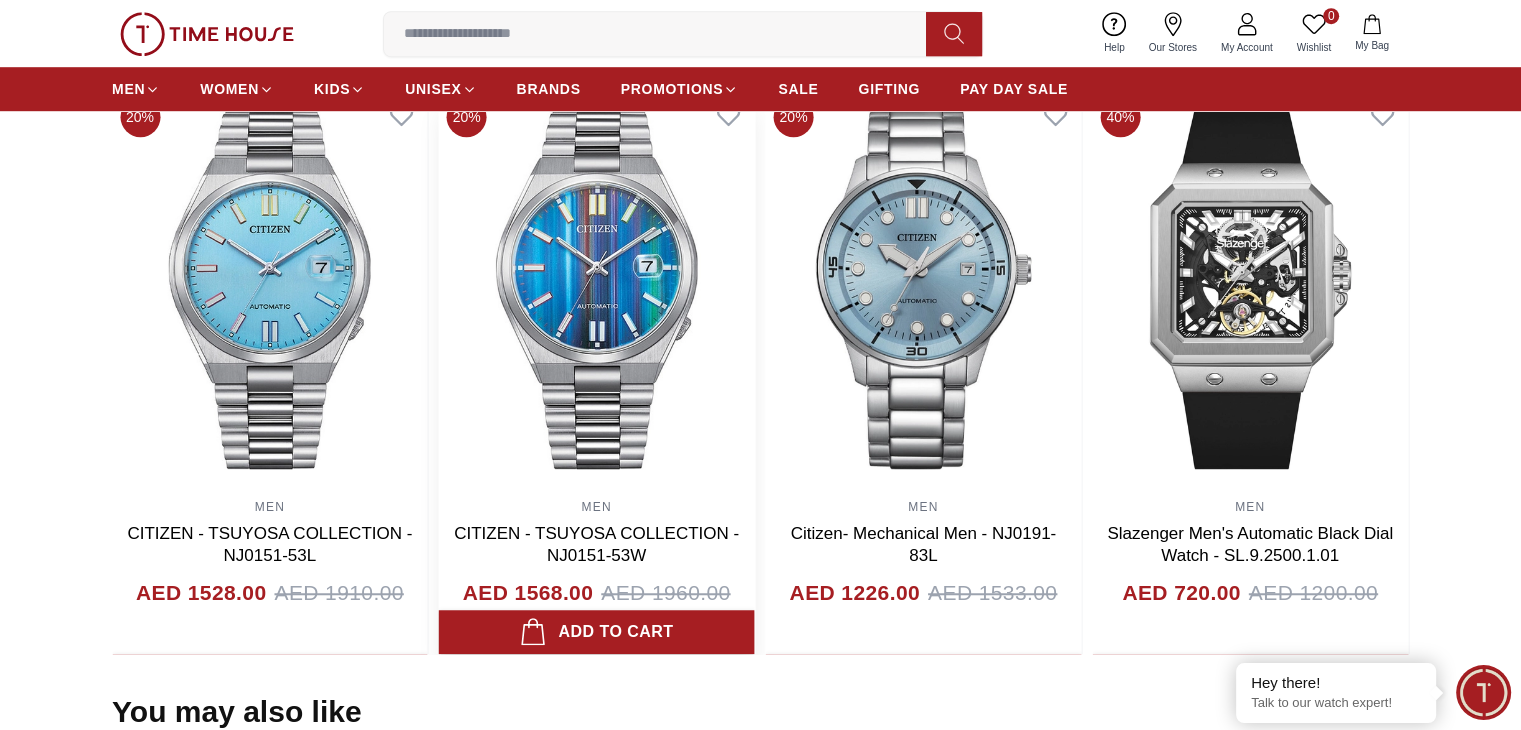 click on "40% MEN Lee Cooper Men's Silver Dial Automatic  Watch - LC07980.333 AED 405.00 AED 675.00 Add to cart 30% MEN Tornado Autonova Automatic Men's Black Dial Automatic Watch - T24303-SBSB AED 840.00 AED 1200.00 Add to cart 30% MEN Tornado Men's Automatic Black Dial Dial Watch - T24301-SBSB AED 875.00 AED 1250.00 Add to cart 35% MEN Lee Cooper Men's Black Dial Automatic  Watch - LC07977.350 AED 410.00 AED 630.00 Add to cart 25% MEN Kenneth Scott Men's Green  Dial Automatic  Watch - K24323-BLBH AED 203.00 AED 270.00 Add to cart 25% MEN Kenneth Scott Men's Black Dial Automatic  Watch - K24324-BBBB AED 218.00 AED 290.00 Add to cart 30% MEN Lee Cooper Men's Silver Dial Automatic Watch - LC07904.061 AED 462.00 AED 660.00 Add to cart 45% MEN Lee Cooper Men's Black Dial Automatic  Watch - LC08035.161 AED 347.00 AED 630.00 Add to cart 55% MEN Lee Cooper Men's Silver Dial Automatic  Watch - LC08050.131 AED 284.00 AED 630.00 Add to cart 40% MEN Lee Cooper Men's Automatic  Silver Dial Watch - LC07978.261 AED 378.00 20% MEN" at bounding box center [760, 371] 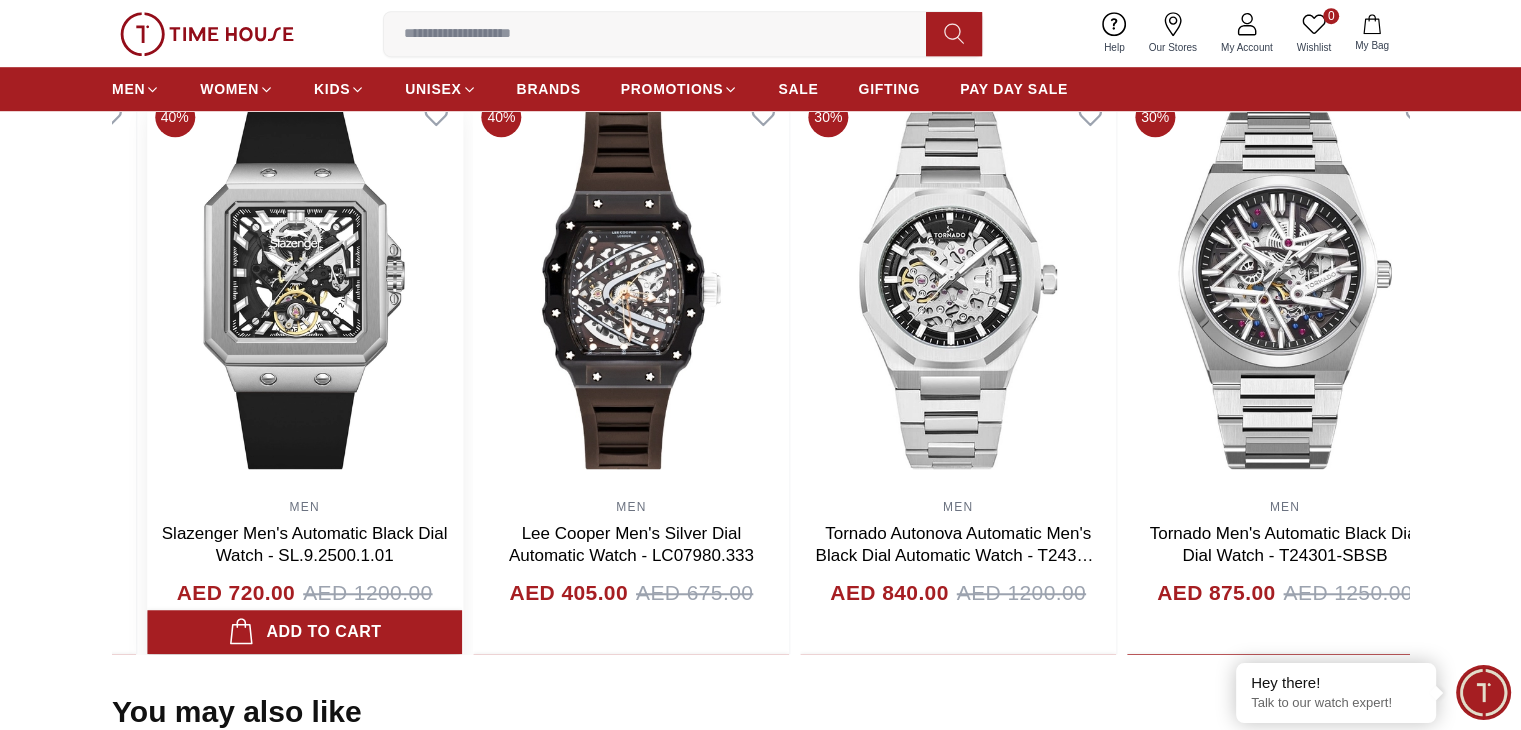 click at bounding box center (632, 289) 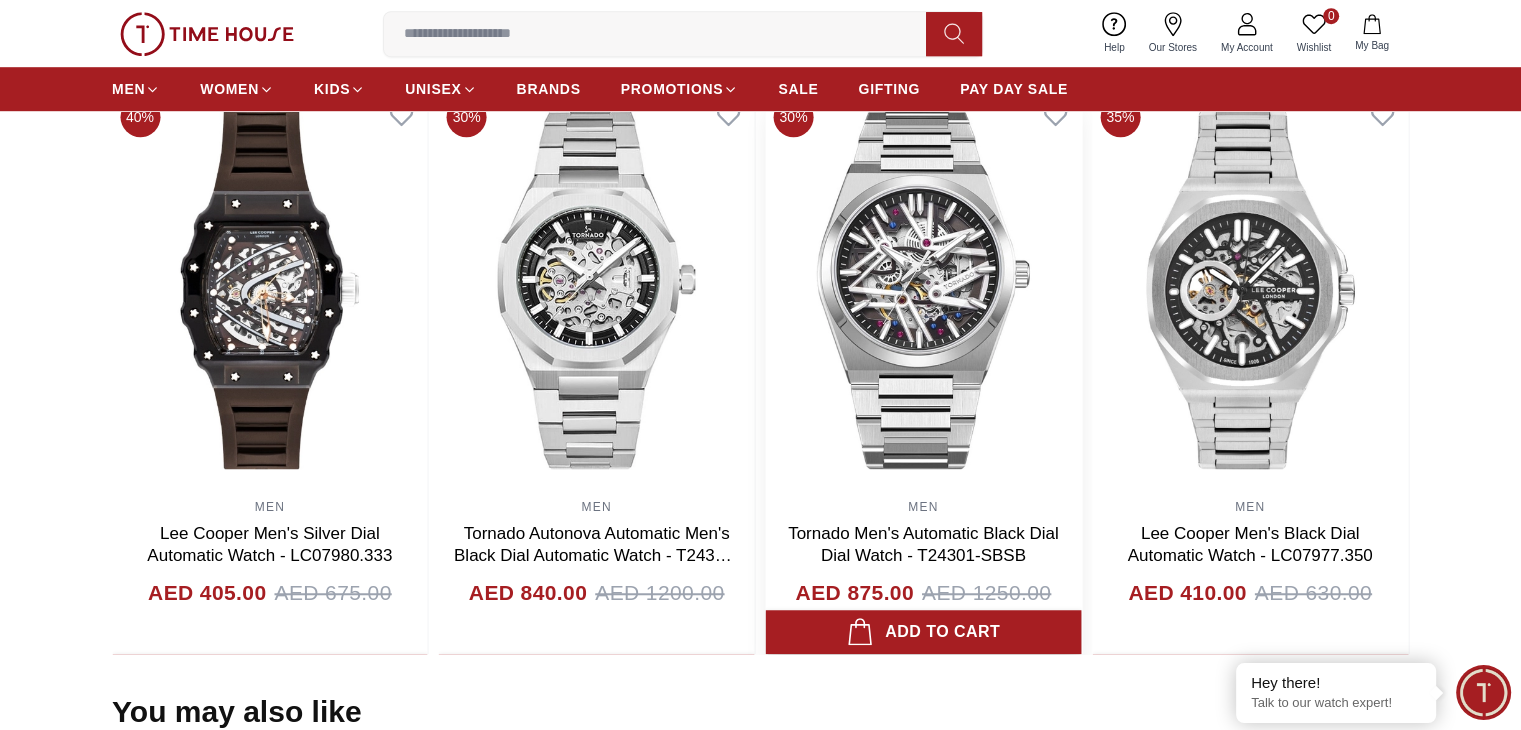 click at bounding box center (924, 289) 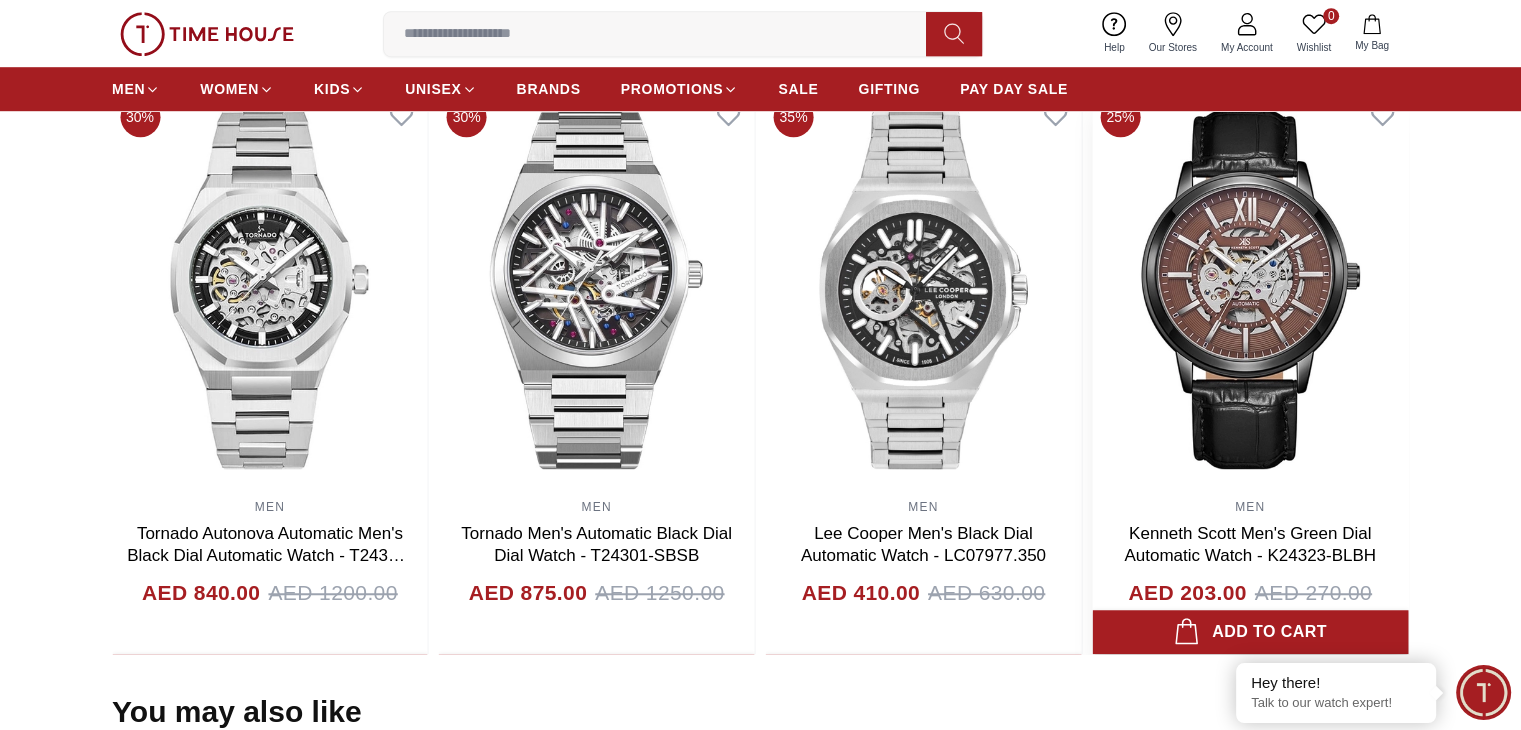 click at bounding box center [1250, 289] 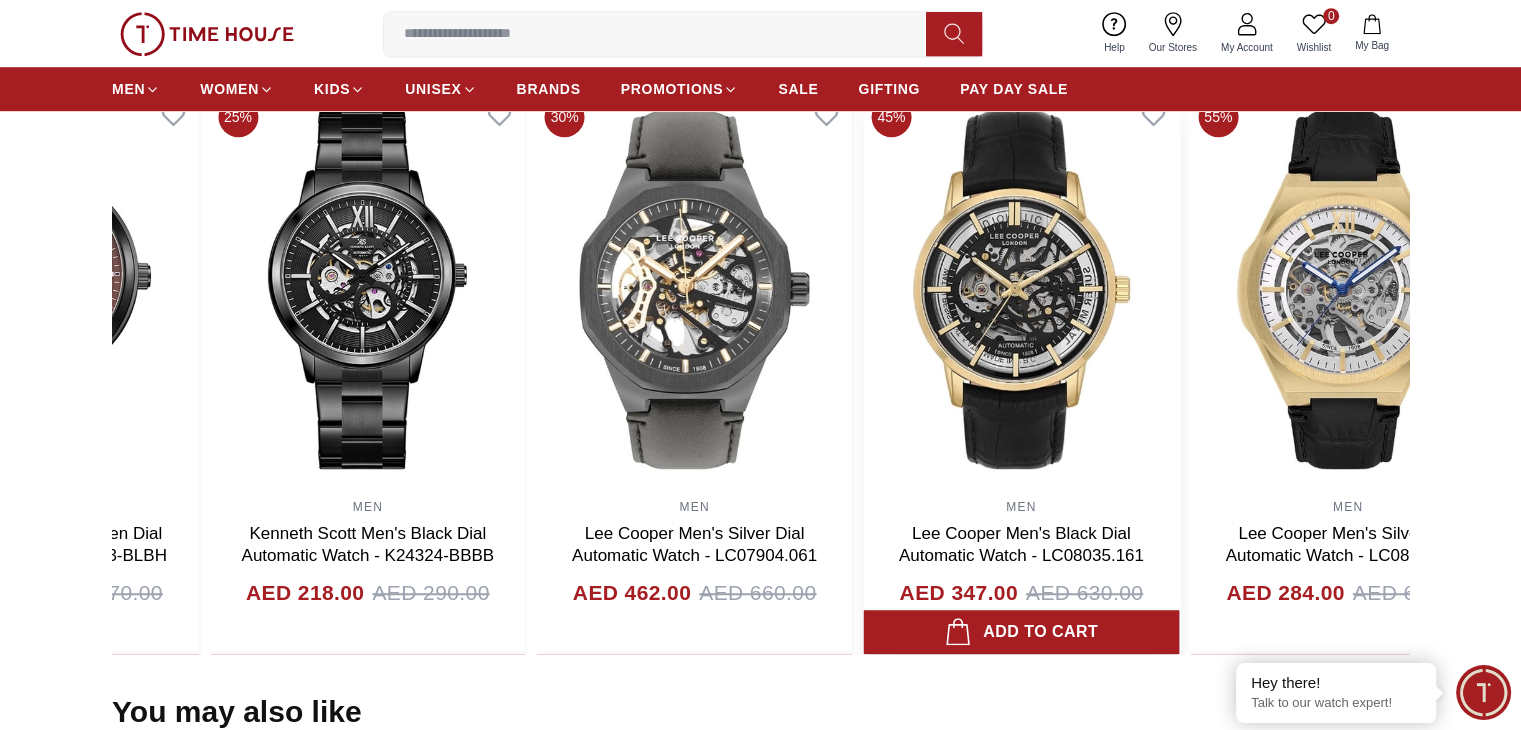 click at bounding box center (1021, 289) 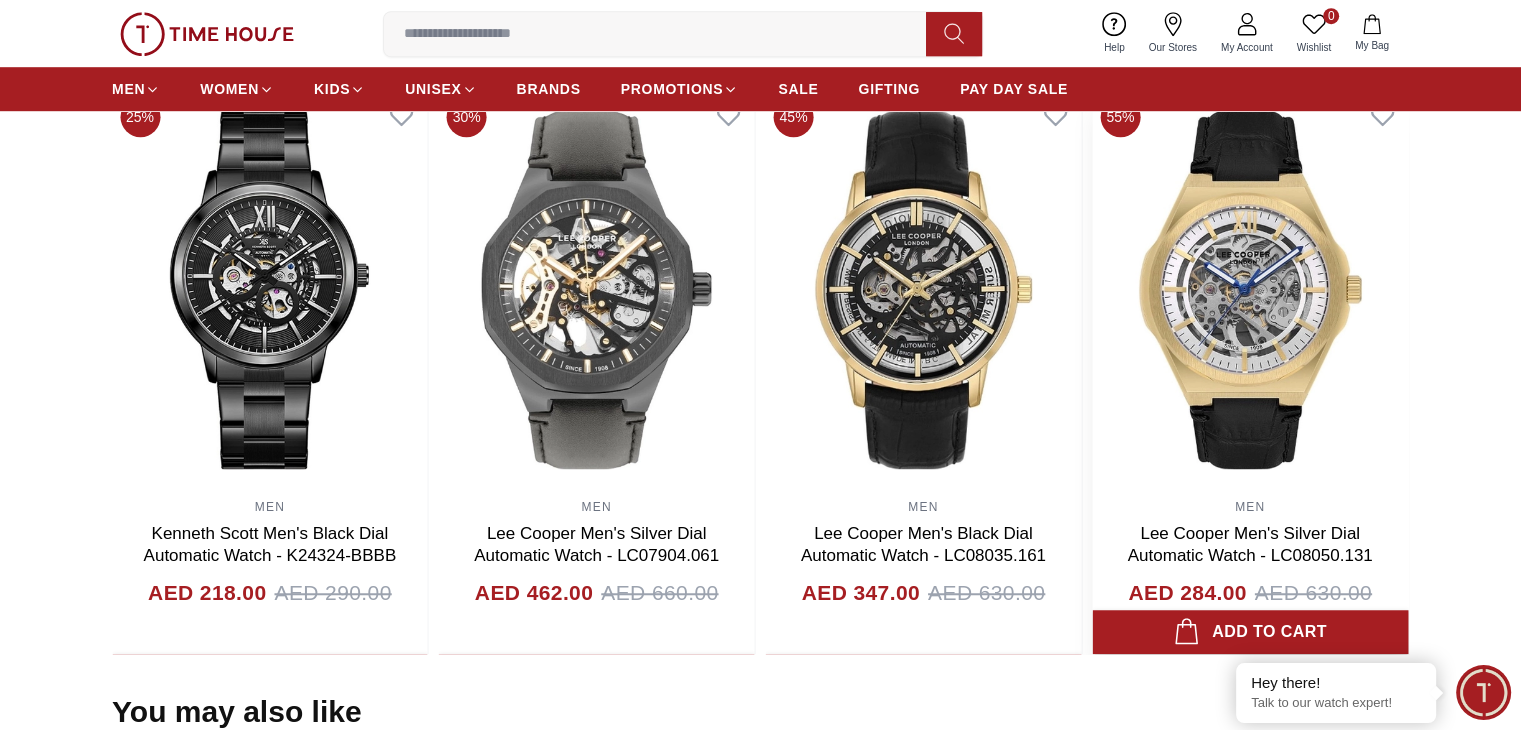 click at bounding box center [1250, 289] 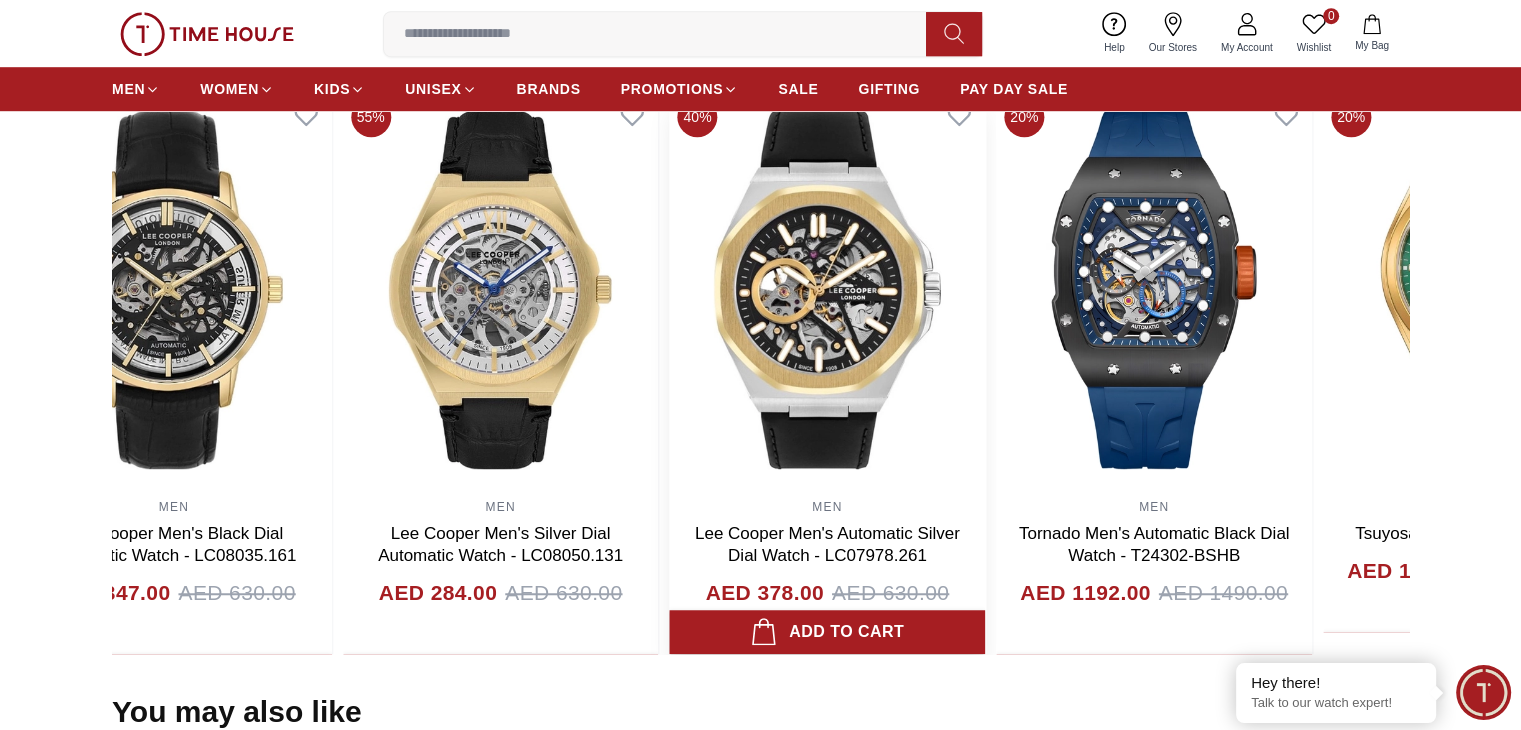 click on "Related Products View All 40% MEN QUANTUM Men Automatic Dark Green Dial Watch - BAR1115.371 AED 666.00 AED 1110.00 Add to cart 25% MEN LEE COOPER Men Automatic Red Dial Watch - LC08072.688 AED 506.00 AED 675.00 Add to cart 30% MEN SLAZENGER Men Automatic  Dark Green Dial Watch - SL.9.2415.1.02 AED 557.00 AED 795.00 Add to cart 25% MEN LEE COOPER Men's Automatic Black Dial Watch - LC08125.351 AED 608.00 AED 810.00 Add to cart 20% MEN POLICE SKELETOR Men's Automatic Silver Dial Watch - PEWJR0005902 AED 1100.00 AED 1375.00 Add to cart 20% MEN POLICE SKELETOR Men's Automatic Silver Dial Watch - PEWJR0005905 AED 1200.00 AED 1500.00 Add to cart 20% MEN TSUYOSA COLLECTION - NJ0150-56W AED 1488.00 AED 1860.00 Add to cart 25% MEN LEE COOPER Men's Automatic Dark Green Dial Watch - LC08125.375 AED 608.00 AED 810.00 Add to cart 40% MEN QUANTUM Men's Automatic Gun Dial Watch - QMG1103.651 AED 1092.00 AED 1820.00 Add to cart 40% MEN QUANTUM Men's Automatic Dark Green Dial Watch - QMG1135.175 AED 825.00 AED 1375.00 20% MEN" at bounding box center (760, 347) 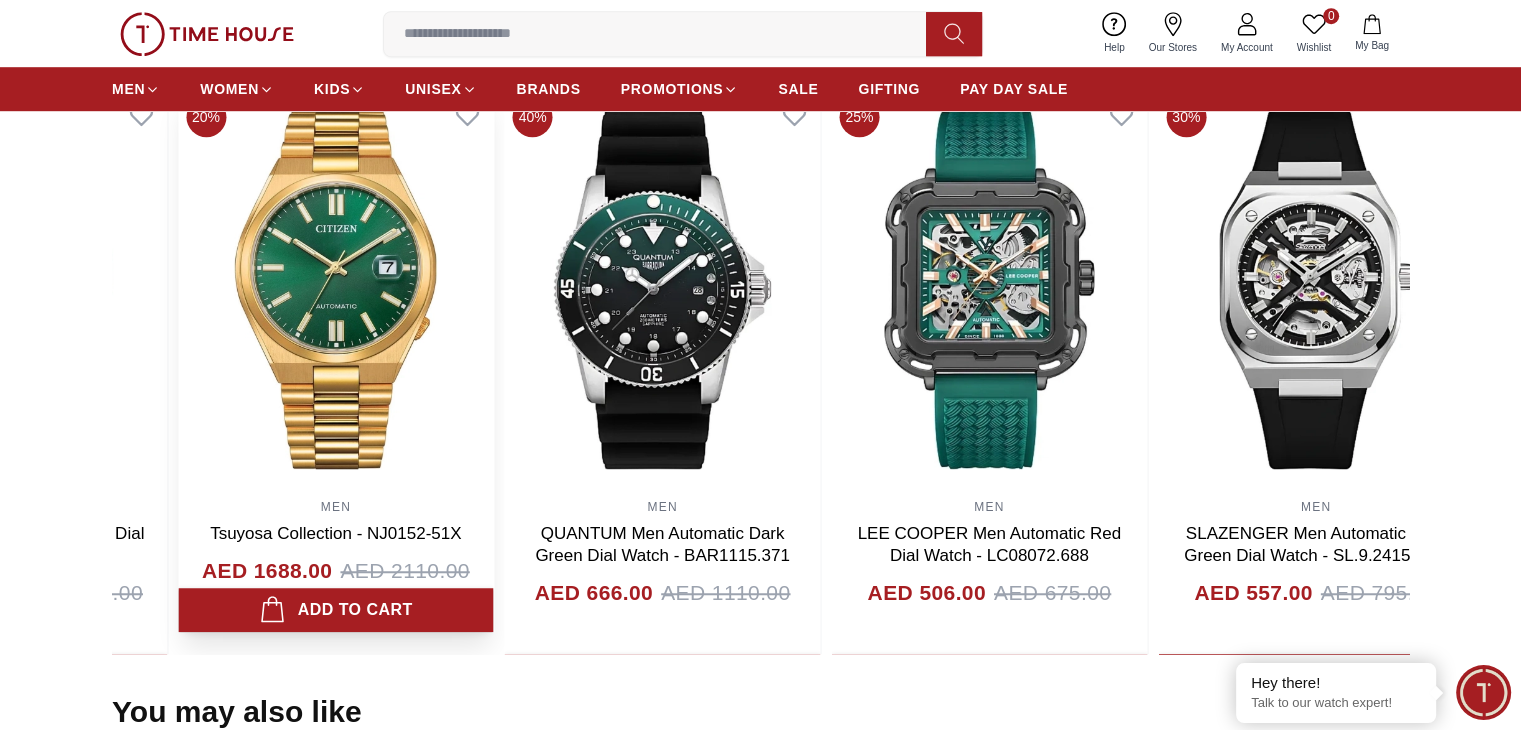 click on "25% MEN LEE COOPER Men's Automatic Black Dial Watch - LC08125.351 AED 608.00 AED 810.00 Add to cart 20% MEN POLICE SKELETOR Men's Automatic Silver Dial Watch - PEWJR0005902 AED 1100.00 AED 1375.00 Add to cart 20% MEN POLICE SKELETOR Men's Automatic Silver Dial Watch - PEWJR0005905 AED 1200.00 AED 1500.00 Add to cart 20% MEN TSUYOSA COLLECTION - NJ0150-56W AED 1488.00 AED 1860.00 Add to cart 25% MEN LEE COOPER Men's Automatic Dark Green Dial Watch - LC08125.375 AED 608.00 AED 810.00 Add to cart 40% MEN QUANTUM Men's Automatic Gun Dial Watch - QMG1103.651 AED 1092.00 AED 1820.00 Add to cart 40% MEN QUANTUM Men's Automatic Dark Green Dial Watch - QMG1135.175 AED 825.00 AED 1375.00 Add to cart 20% MEN CITIZEN - MECHANICAL DAY & DATE - NH8350-83A AED 844.00 AED 1055.00 Add to cart 20% MEN CITIZEN - MECHANICAL MEN - NJ0154-80H AED 1684.00 AED 2105.00 Add to cart 20% MEN CITIZEN MECHANICAL DAY & DATE - NH8350-59L AED 844.00 AED 1055.00 Add to cart 20% MEN CITIZEN - PROMASTER MARINE - NY0120-01Z AED 1468.00 20% MEN" at bounding box center (760, 371) 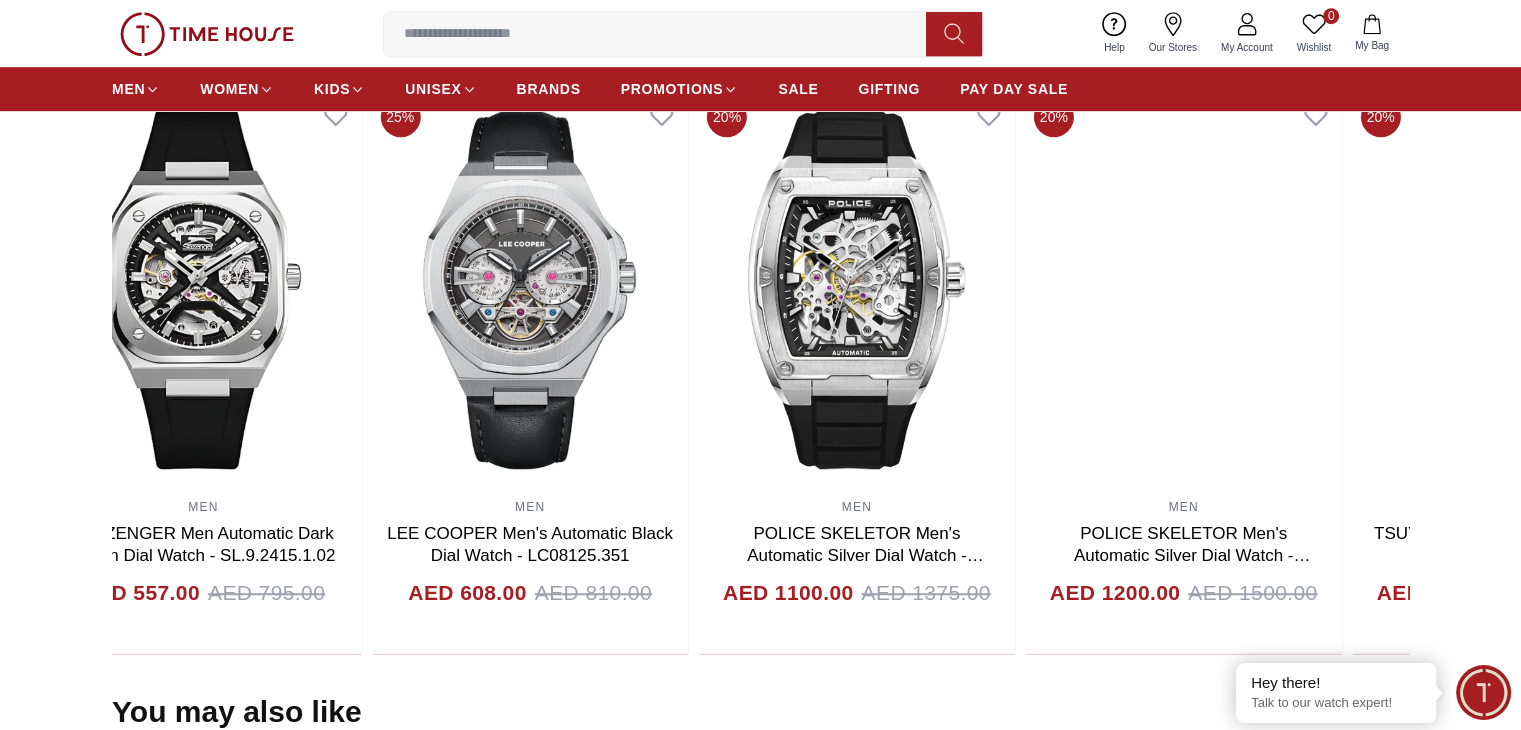 click on "25% MEN LEE COOPER Men's Automatic Dark Green Dial Watch - LC08125.375 AED 608.00 AED 810.00 Add to cart 40% MEN QUANTUM Men's Automatic Gun Dial Watch - QMG1103.651 AED 1092.00 AED 1820.00 Add to cart 40% MEN QUANTUM Men's Automatic Dark Green Dial Watch - QMG1135.175 AED 825.00 AED 1375.00 Add to cart 20% MEN CITIZEN - MECHANICAL DAY & DATE - NH8350-83A AED 844.00 AED 1055.00 Add to cart 20% MEN CITIZEN - MECHANICAL MEN - NJ0154-80H AED 1684.00 AED 2105.00 Add to cart 20% MEN CITIZEN MECHANICAL DAY & DATE - NH8350-59L AED 844.00 AED 1055.00 Add to cart 20% MEN CITIZEN - PROMASTER MARINE - NY0120-01Z AED 1468.00 AED 1835.00 Add to cart 20% MEN CITIZEN - TSUYOSA COLLECTION - NJ0151-53L AED 1528.00 AED 1910.00 Add to cart 20% MEN CITIZEN - TSUYOSA COLLECTION - NJ0151-53W AED 1568.00 AED 1960.00 Add to cart 20% MEN Citizen- Mechanical Men - NJ0191-83L
AED 1226.00 AED 1533.00 Add to cart 40% MEN Slazenger Men's Automatic Black Dial Watch - SL.9.2500.1.01 AED 720.00 AED 1200.00 Add to cart 40% MEN AED 405.00" at bounding box center [-7475, 371] 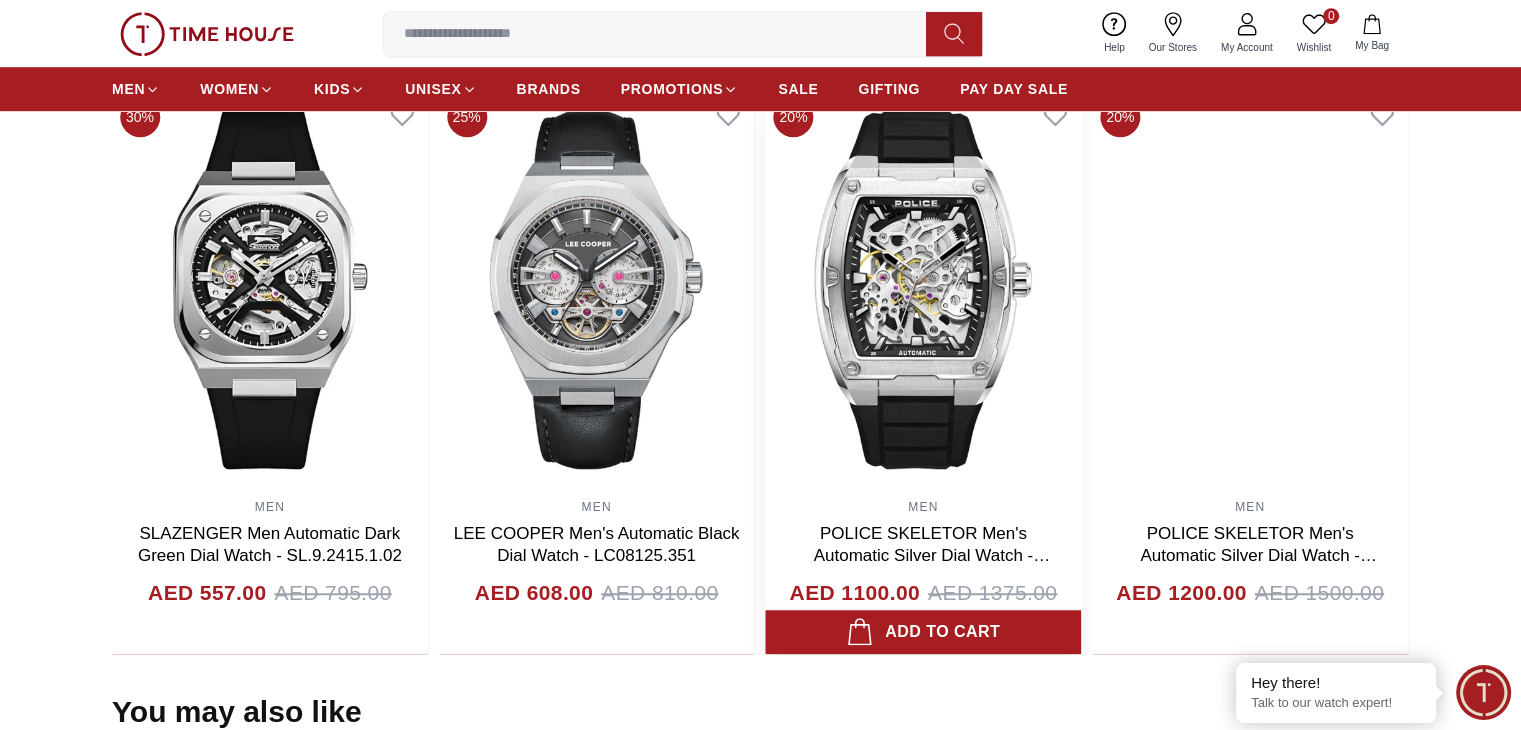 click at bounding box center (924, 289) 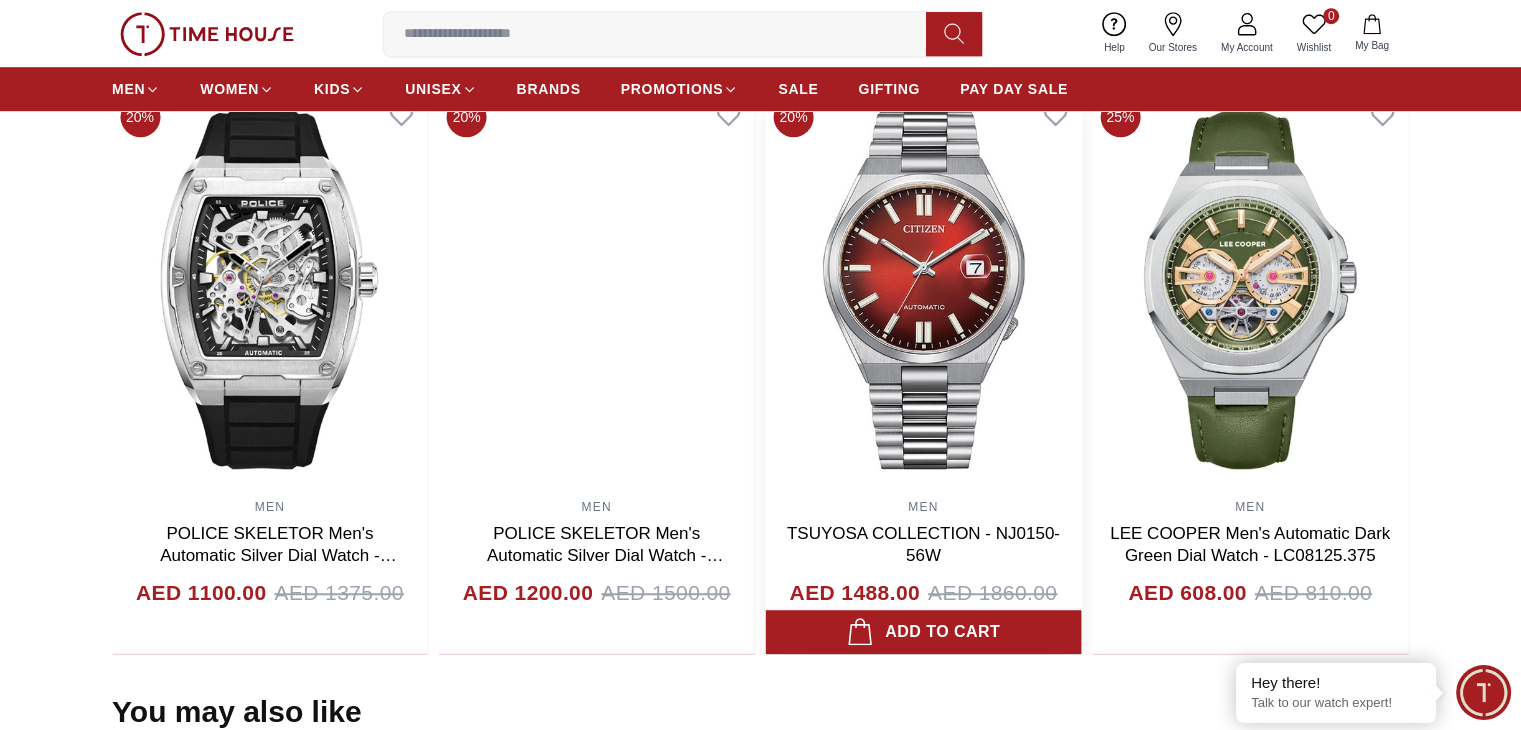 click on "40% MEN QUANTUM Men's Automatic Gun Dial Watch - QMG1103.651 AED 1092.00 AED 1820.00 Add to cart 40% MEN QUANTUM Men's Automatic Dark Green Dial Watch - QMG1135.175 AED 825.00 AED 1375.00 Add to cart 20% MEN CITIZEN - MECHANICAL DAY & DATE - NH8350-83A AED 844.00 AED 1055.00 Add to cart 20% MEN CITIZEN - MECHANICAL MEN - NJ0154-80H AED 1684.00 AED 2105.00 Add to cart 20% MEN CITIZEN MECHANICAL DAY & DATE - NH8350-59L AED 844.00 AED 1055.00 Add to cart 20% MEN CITIZEN - PROMASTER MARINE - NY0120-01Z AED 1468.00 Add to cart 20% MEN CITIZEN - TSUYOSA COLLECTION - NJ0151-53L AED 1528.00 AED 1910.00 Add to cart 20% MEN CITIZEN - TSUYOSA COLLECTION - NJ0151-53W AED 1568.00 AED 1960.00 Add to cart 20% MEN Citizen- Mechanical Men - NJ0191-83L
AED 1226.00 AED 1533.00 Add to cart 40% MEN Slazenger Men's Automatic Black Dial Watch - SL.9.2500.1.01 AED 720.00 AED 1200.00 Add to cart 40% MEN Lee Cooper Men's Silver Dial Automatic  Watch - LC07980.333 AED 405.00 AED 675.00 Add to cart 30% MEN AED 840.00 30%" at bounding box center (-7735, 371) 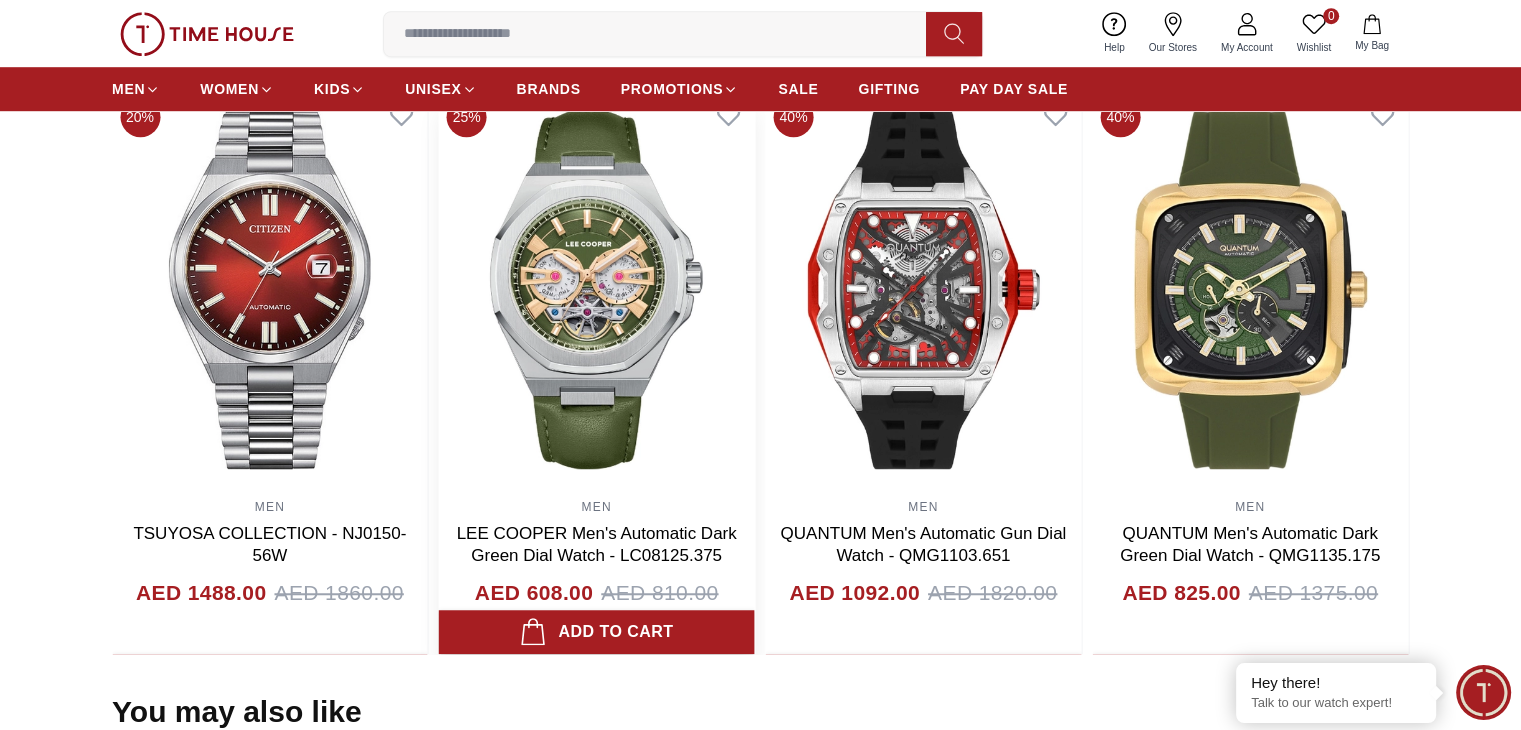 click at bounding box center [597, 289] 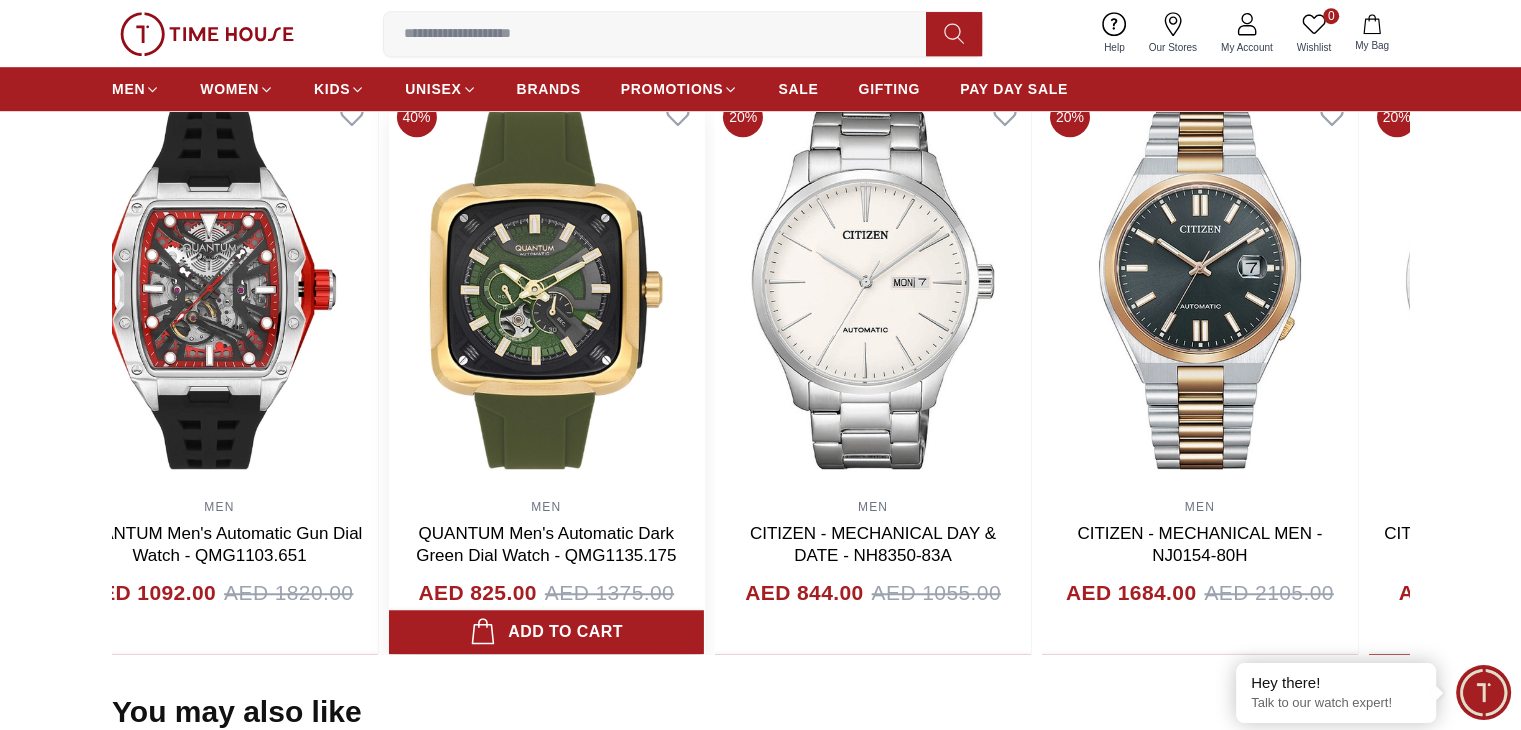 click at bounding box center [546, 289] 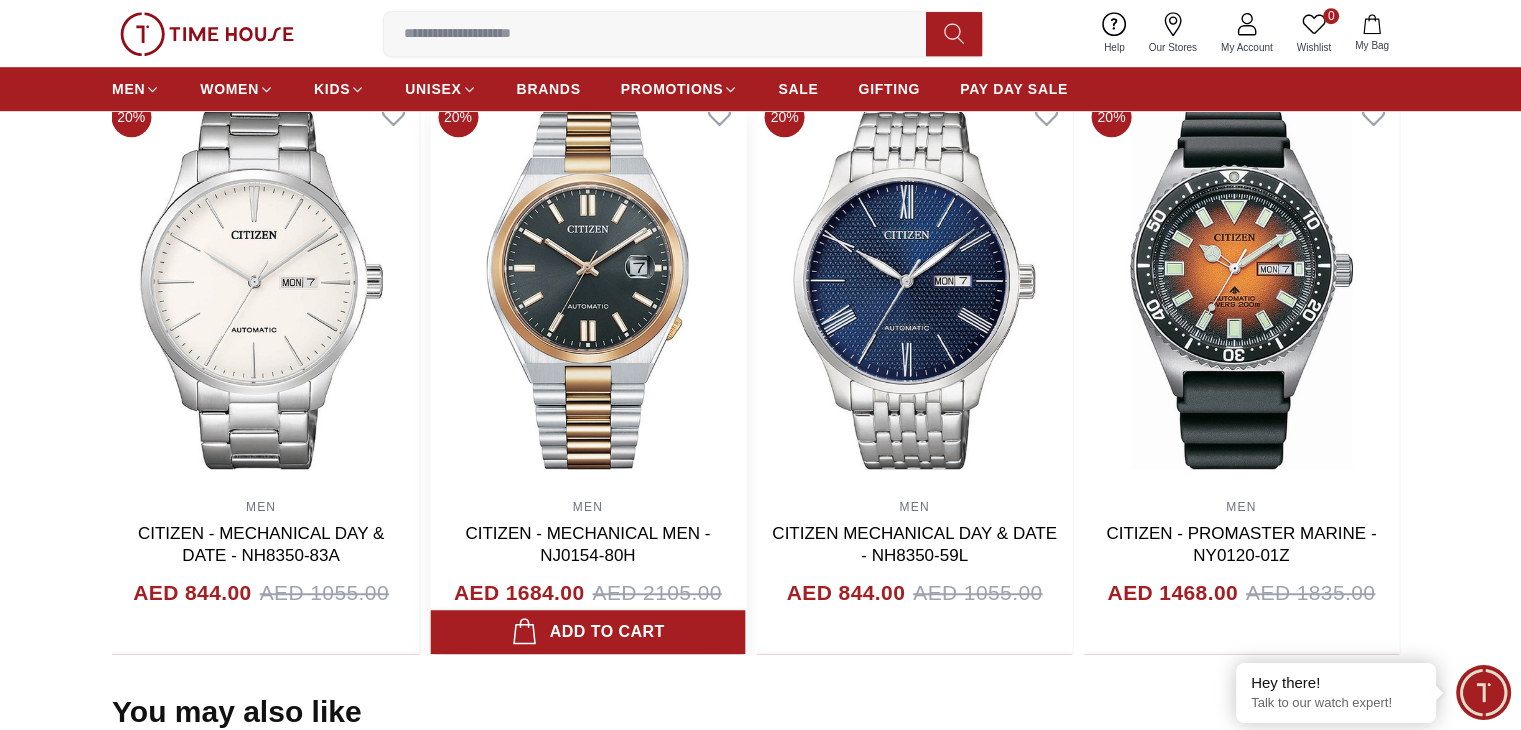 click on "20% MEN CITIZEN - TSUYOSA COLLECTION - NJ0151-53W AED 1568.00 AED 1960.00 Add to cart 20% MEN Citizen- Mechanical Men - NJ0191-83L
AED 1226.00 AED 1533.00 Add to cart 40% MEN Slazenger Men's Automatic Black Dial Watch - SL.9.2500.1.01 AED 720.00 AED 1200.00 Add to cart 40% MEN Lee Cooper Men's Silver Dial Automatic  Watch - LC07980.333 AED 405.00 AED 675.00 Add to cart 30% MEN Tornado Autonova Automatic Men's Black Dial Automatic Watch - T24303-SBSB AED 840.00 AED 1200.00 Add to cart 30% MEN Tornado Men's Automatic Black Dial Dial Watch - T24301-SBSB AED 875.00 AED 1250.00 Add to cart 35% MEN Lee Cooper Men's Black Dial Automatic  Watch - LC07977.350 AED 410.00 AED 630.00 Add to cart 25% MEN Kenneth Scott Men's Green  Dial Automatic  Watch - K24323-BLBH AED 203.00 AED 270.00 Add to cart 25% MEN Kenneth Scott Men's Black Dial Automatic  Watch - K24324-BBBB AED 218.00 AED 290.00 Add to cart 30% MEN Lee Cooper Men's Silver Dial Automatic Watch - LC07904.061 AED 462.00 AED 660.00 Add to cart 45% MEN AED 347.00" at bounding box center (-7418, 371) 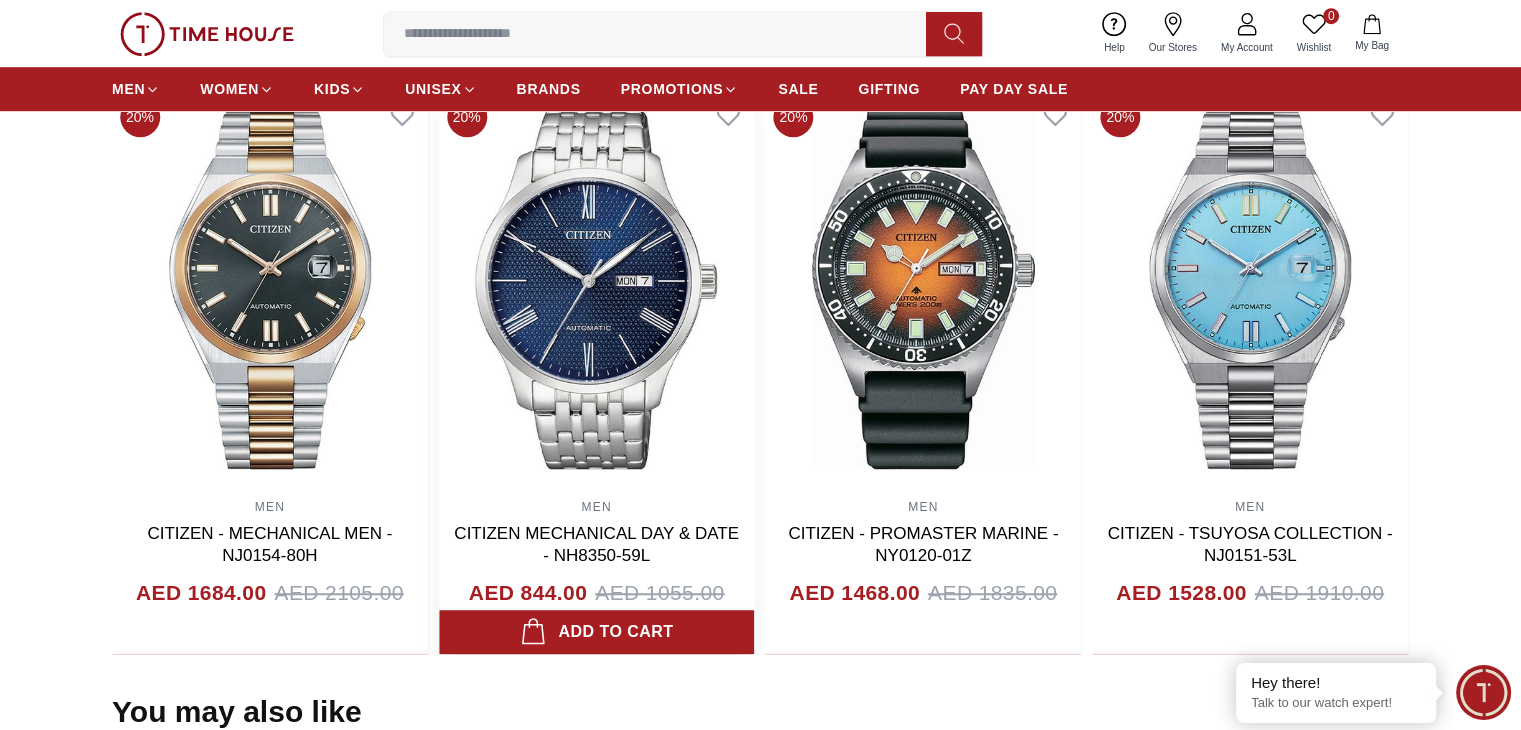 click at bounding box center (597, 289) 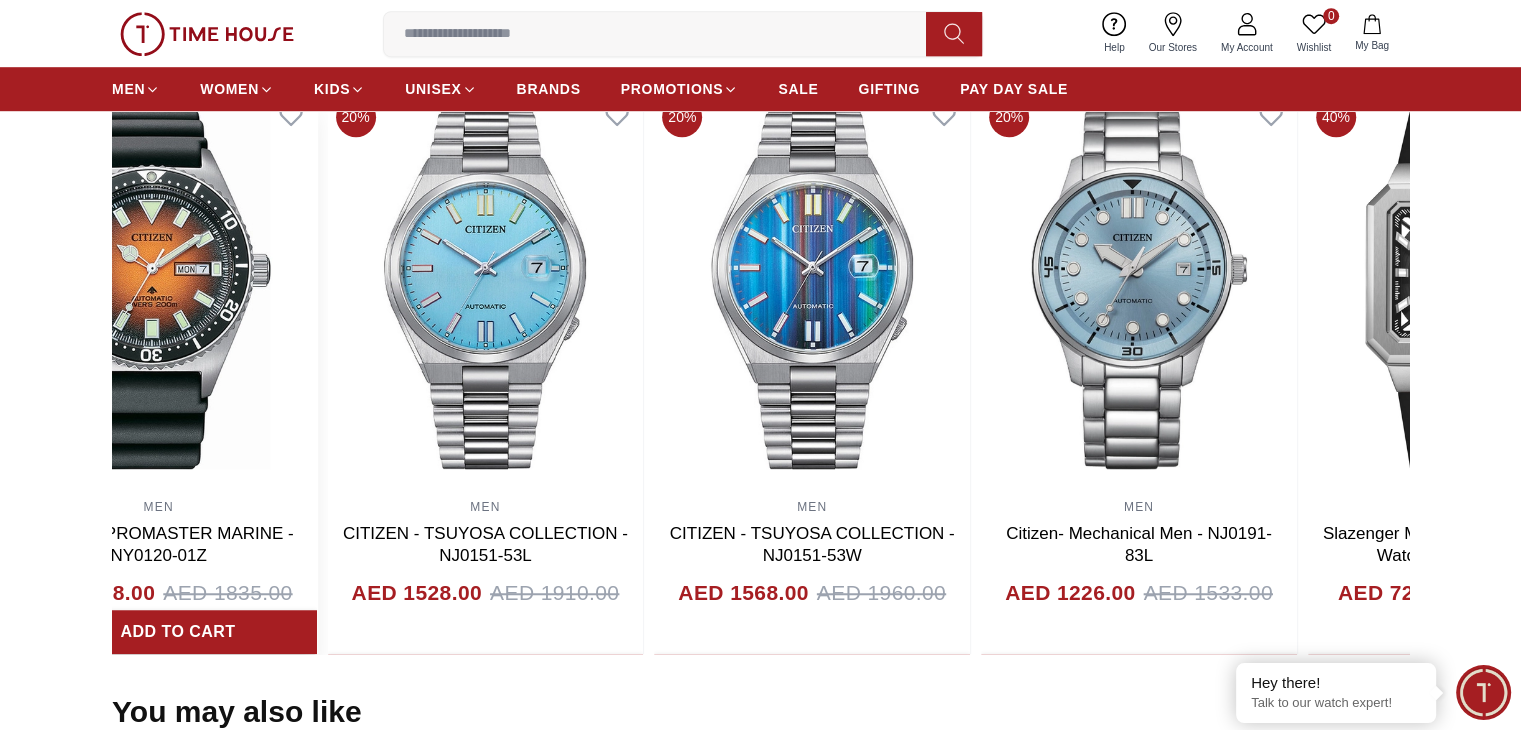 click on "Related Products View All 40% MEN Lee Cooper Men's Silver Dial Automatic  Watch - LC07980.333 AED 405.00 AED 675.00 Add to cart 30% MEN Tornado Autonova Automatic Men's Black Dial Automatic Watch - T24303-SBSB AED 840.00 AED 1200.00 Add to cart 30% MEN Tornado Men's Automatic Black Dial Dial Watch - T24301-SBSB AED 875.00 AED 1250.00 Add to cart 35% MEN Lee Cooper Men's Black Dial Automatic  Watch - LC07977.350 AED 410.00 AED 630.00 Add to cart 25% MEN Kenneth Scott Men's Green  Dial Automatic  Watch - K24323-BLBH AED 203.00 AED 270.00 Add to cart 25% MEN Kenneth Scott Men's Black Dial Automatic  Watch - K24324-BBBB AED 218.00 AED 290.00 Add to cart 30% MEN Lee Cooper Men's Silver Dial Automatic Watch - LC07904.061 AED 462.00 AED 660.00 Add to cart 45% MEN Lee Cooper Men's Black Dial Automatic  Watch - LC08035.161 AED 347.00 AED 630.00 Add to cart 55% MEN Lee Cooper Men's Silver Dial Automatic  Watch - LC08050.131 AED 284.00 AED 630.00 Add to cart 40% MEN AED 378.00 AED 630.00 Add to cart 20% MEN AED 1192.00" at bounding box center (760, 347) 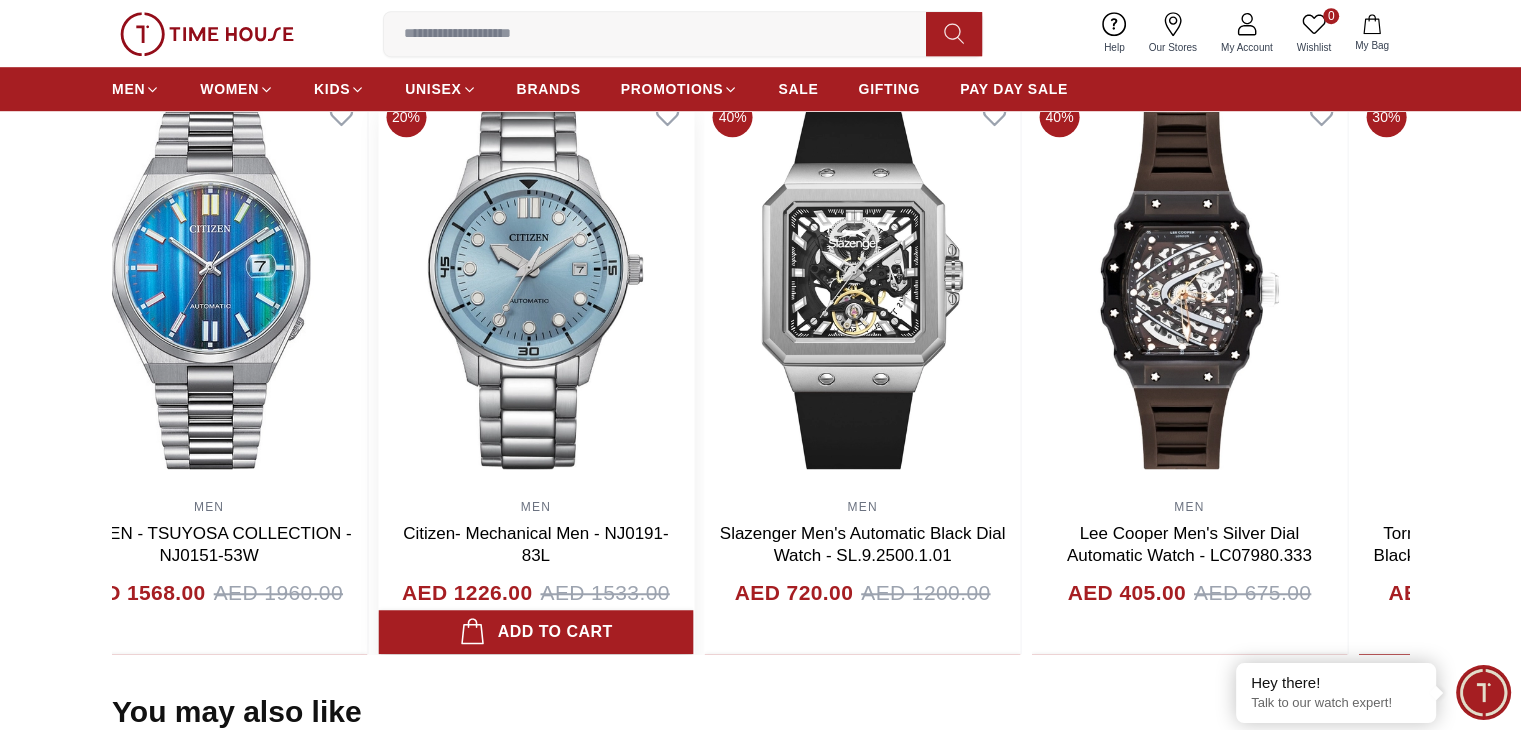 click at bounding box center (536, 289) 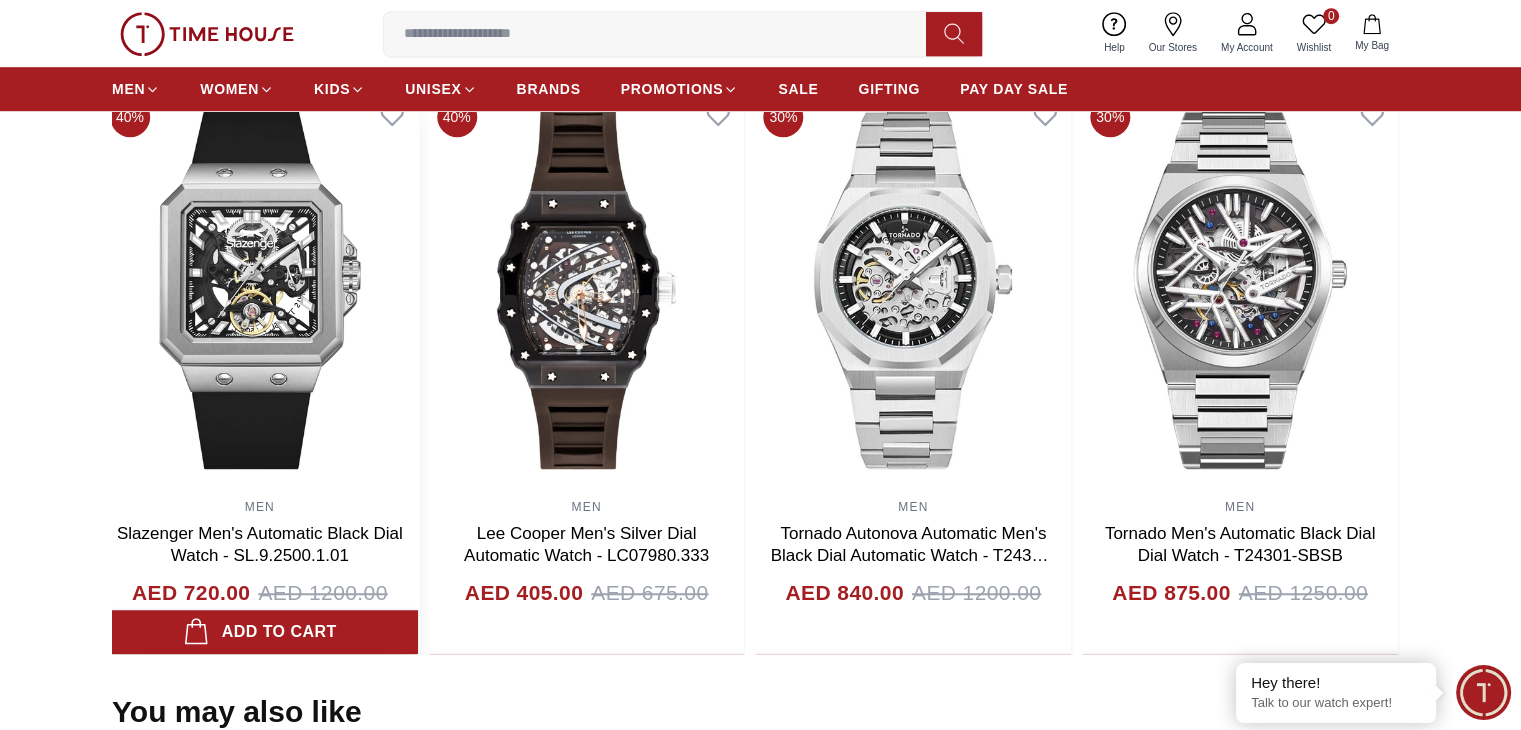 click at bounding box center [260, 289] 